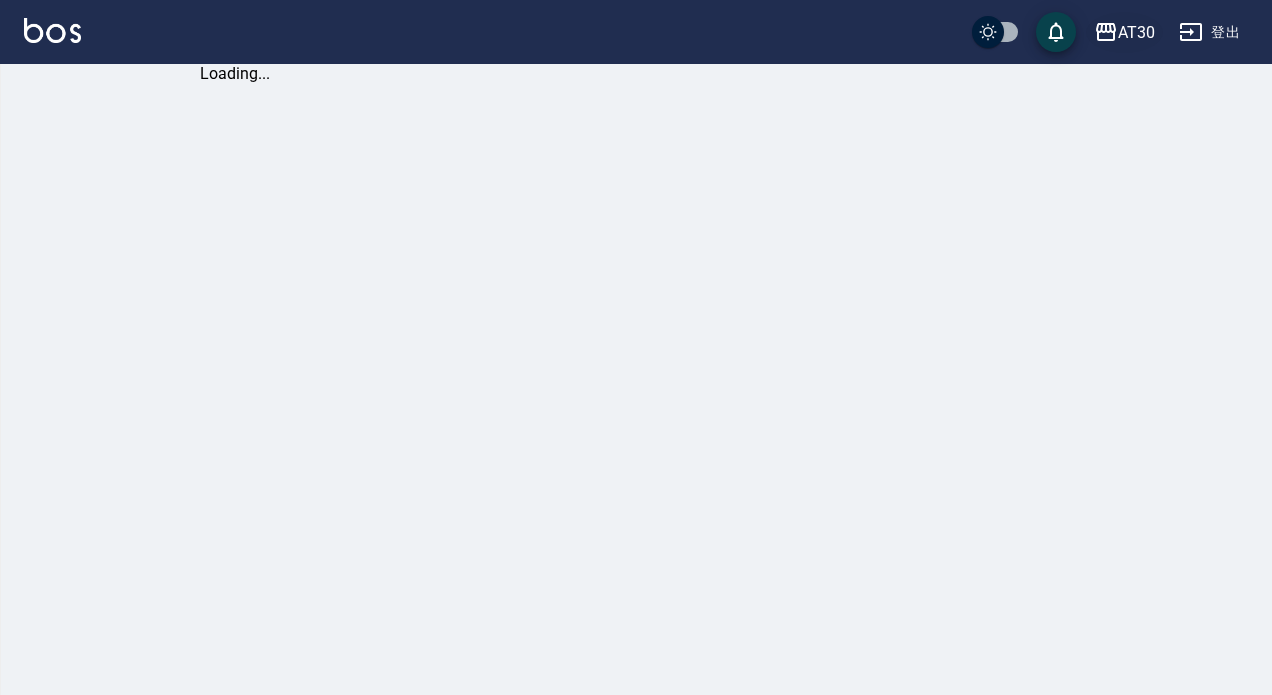 scroll, scrollTop: 0, scrollLeft: 0, axis: both 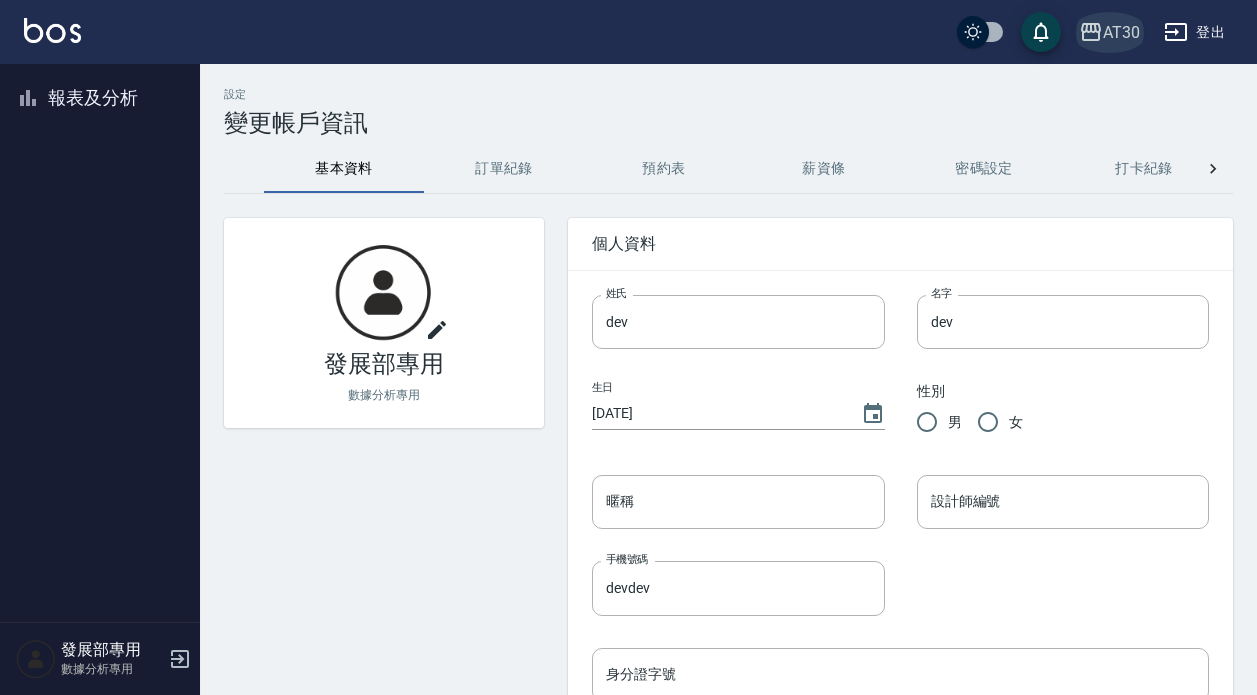 click on "AT30" at bounding box center [1121, 32] 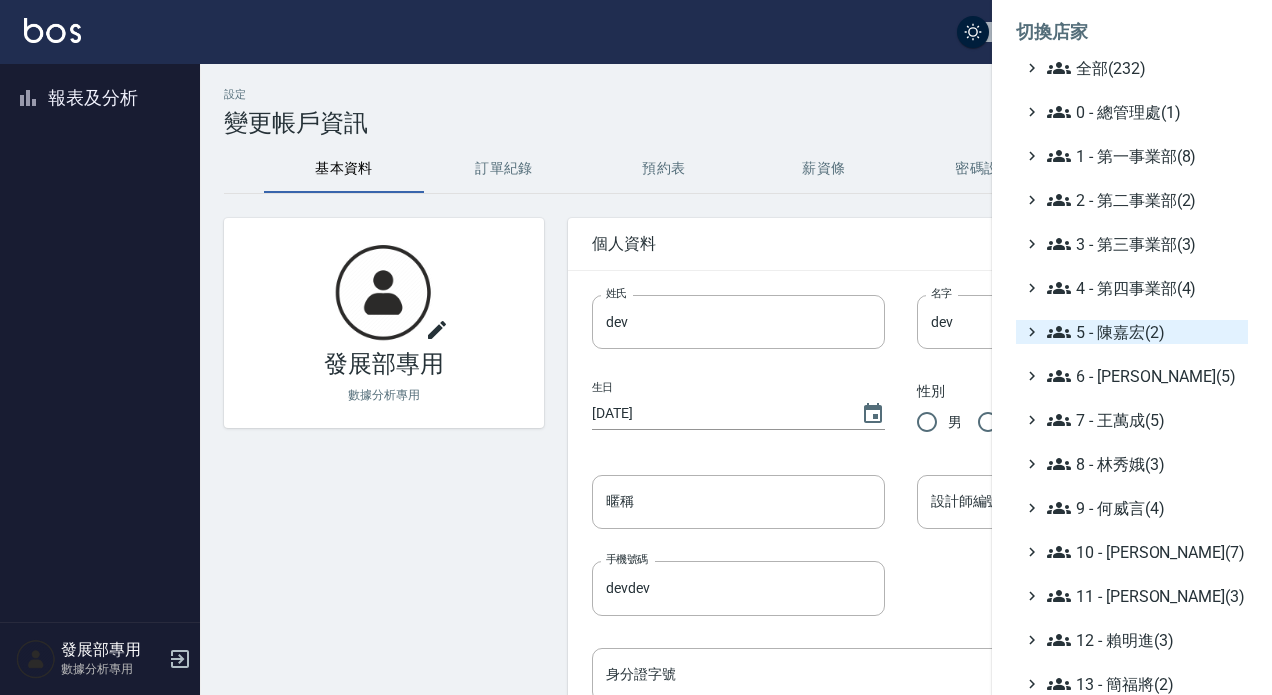 click on "5 - 陳嘉宏(2)" at bounding box center [1143, 332] 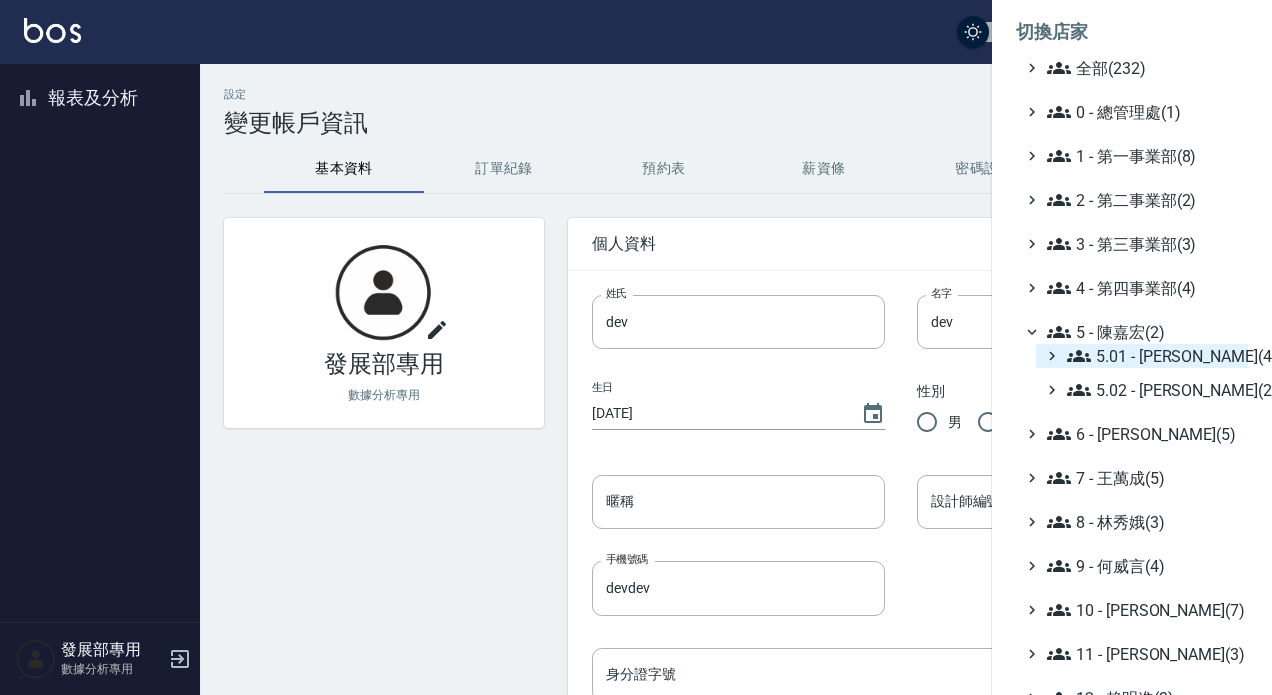 click on "5.01 - [PERSON_NAME](4)" at bounding box center (1153, 356) 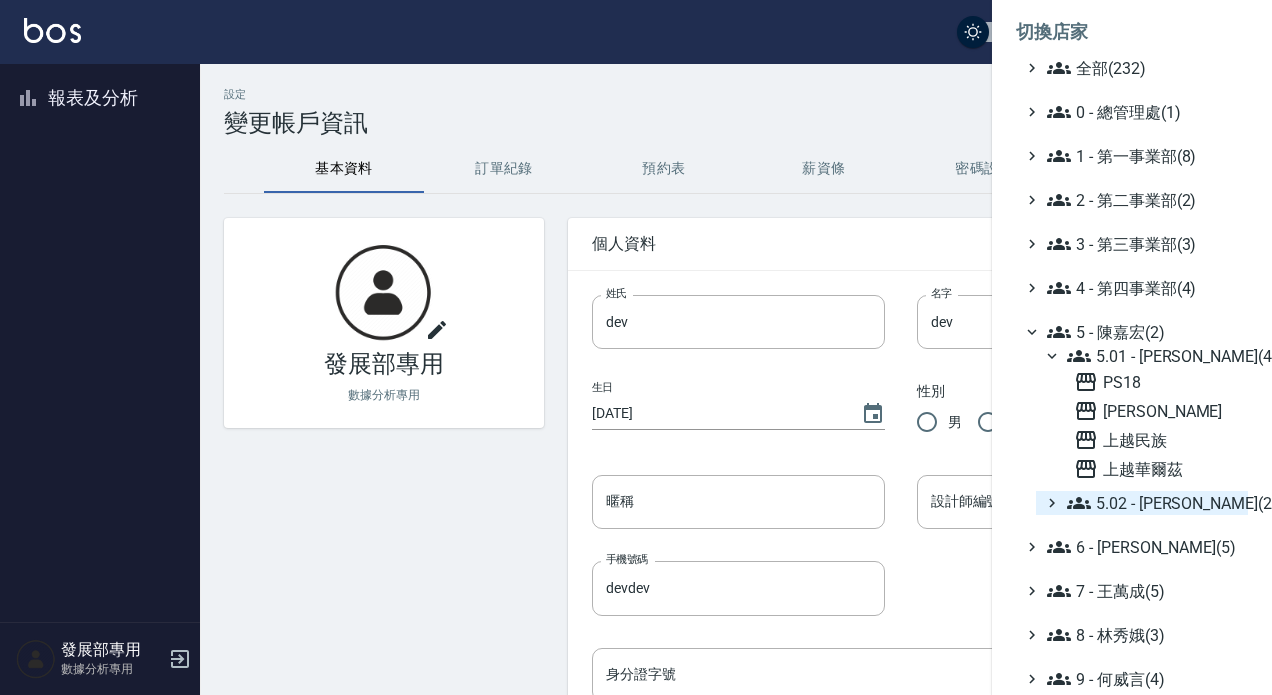 click on "5.02 - [PERSON_NAME](2)" at bounding box center (1153, 503) 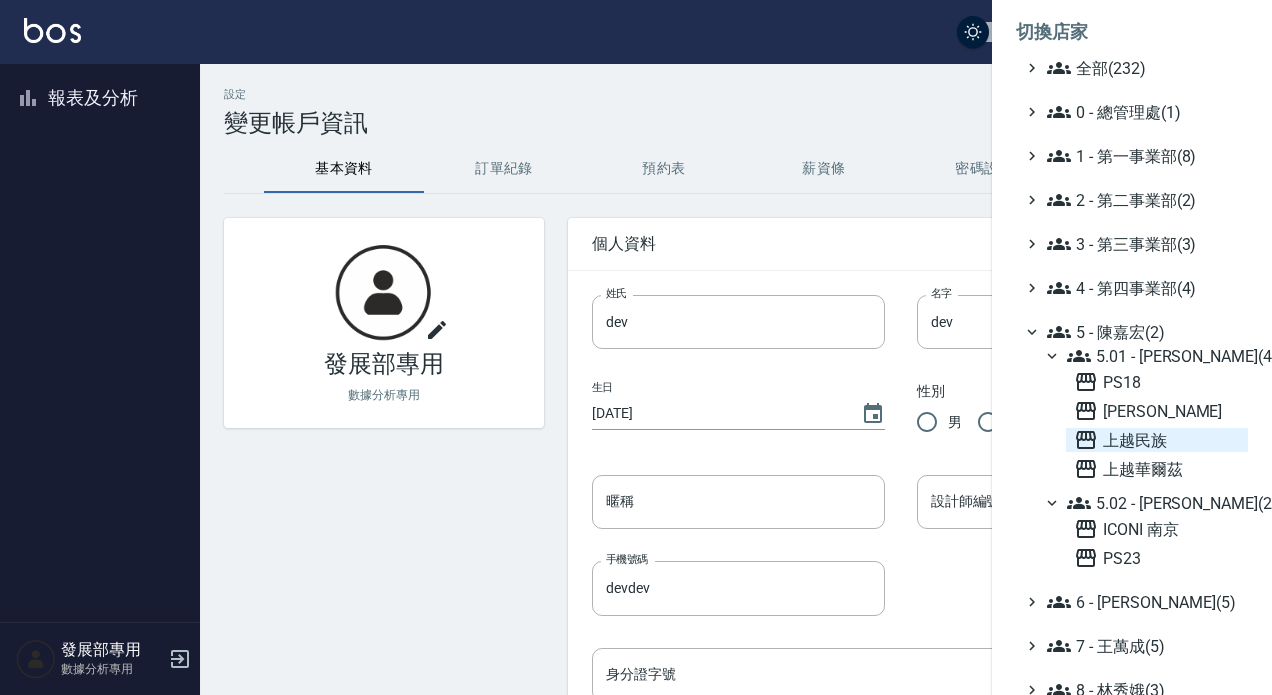 scroll, scrollTop: 94, scrollLeft: 0, axis: vertical 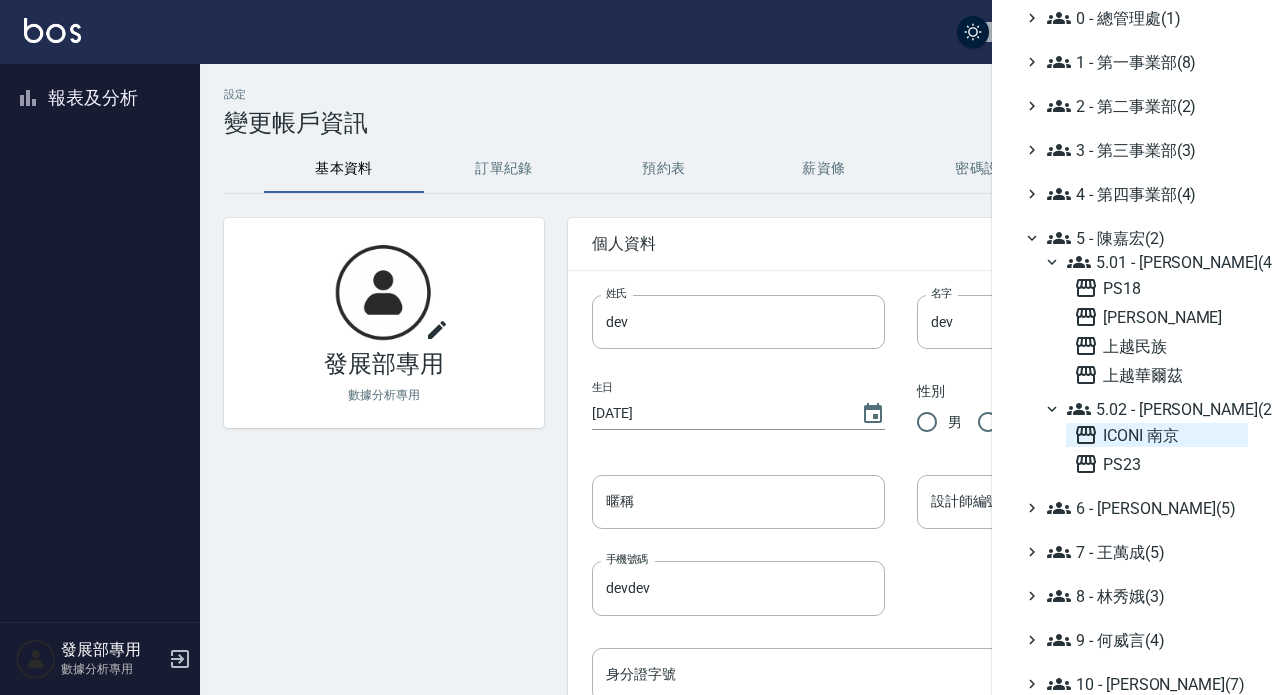 click on "ICONI 南京" at bounding box center (1157, 435) 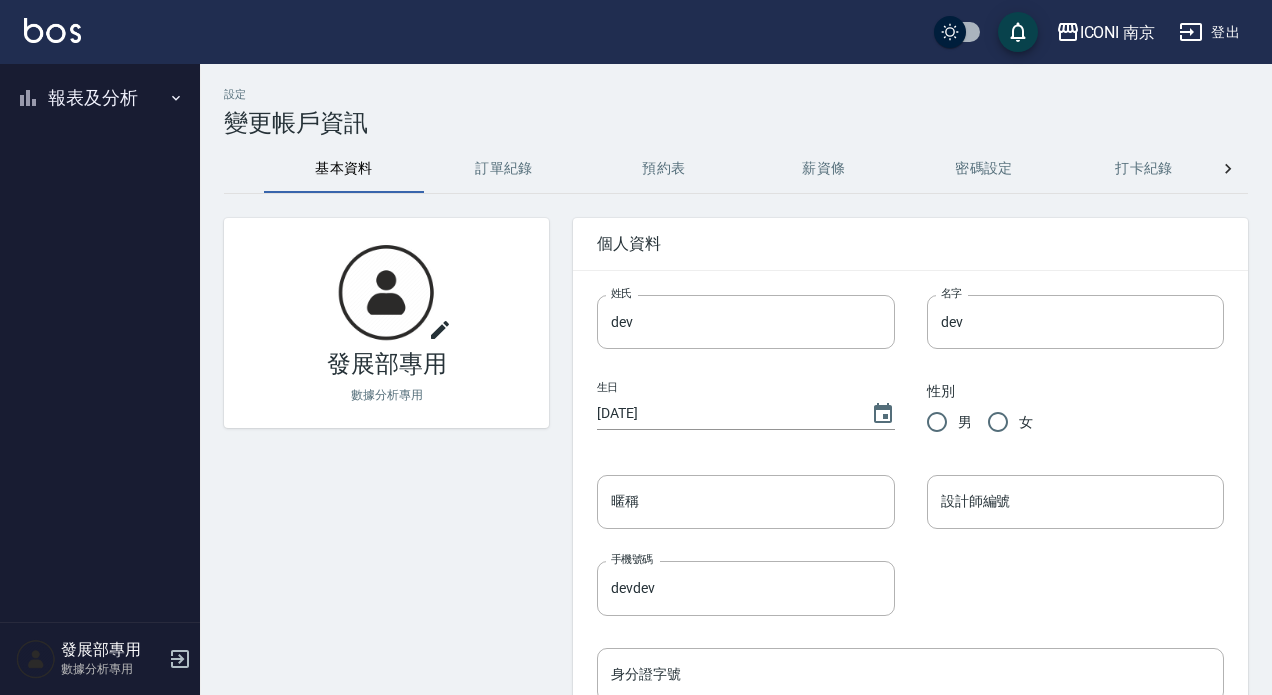 scroll, scrollTop: 0, scrollLeft: 0, axis: both 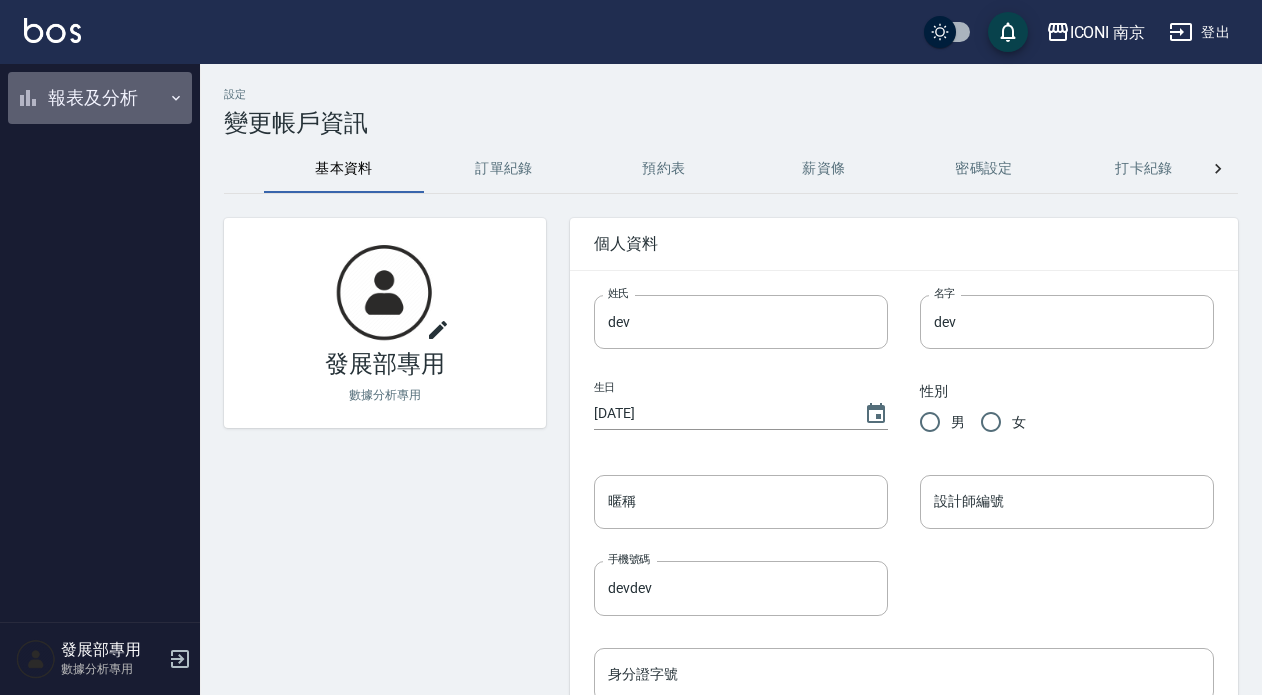 click on "報表及分析" at bounding box center [100, 98] 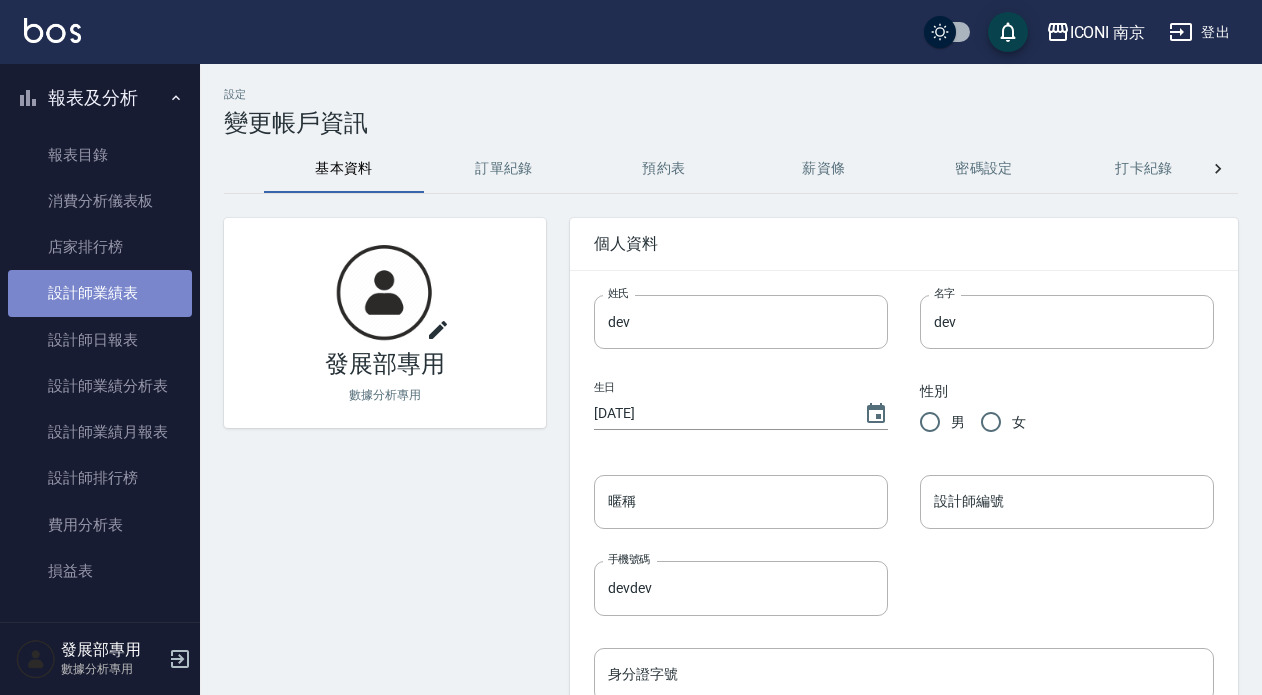click on "設計師業績表" at bounding box center [100, 293] 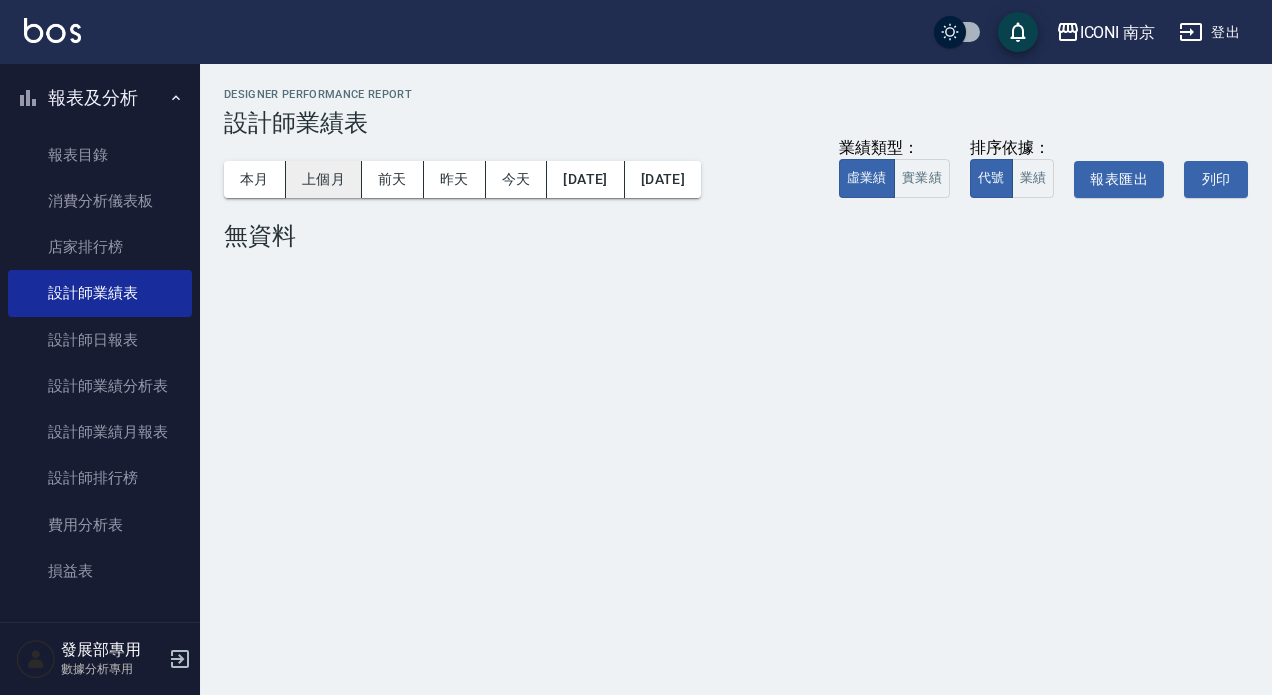 click on "上個月" at bounding box center (324, 179) 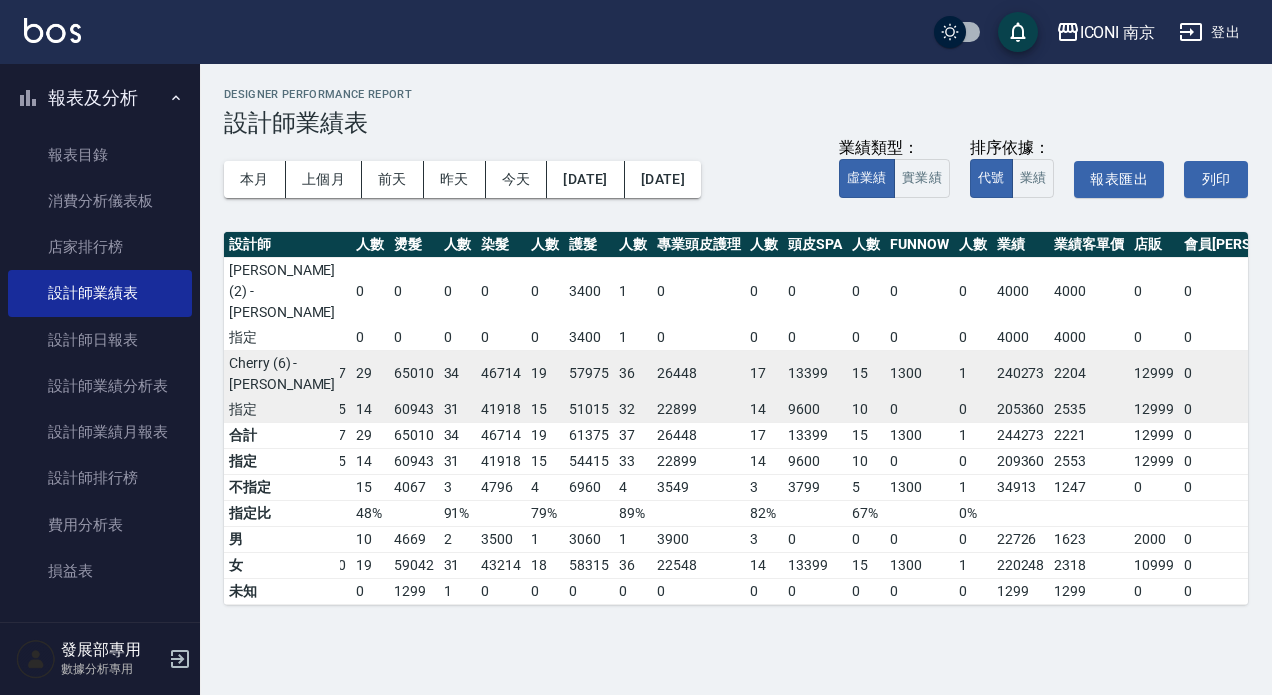 scroll, scrollTop: 0, scrollLeft: 246, axis: horizontal 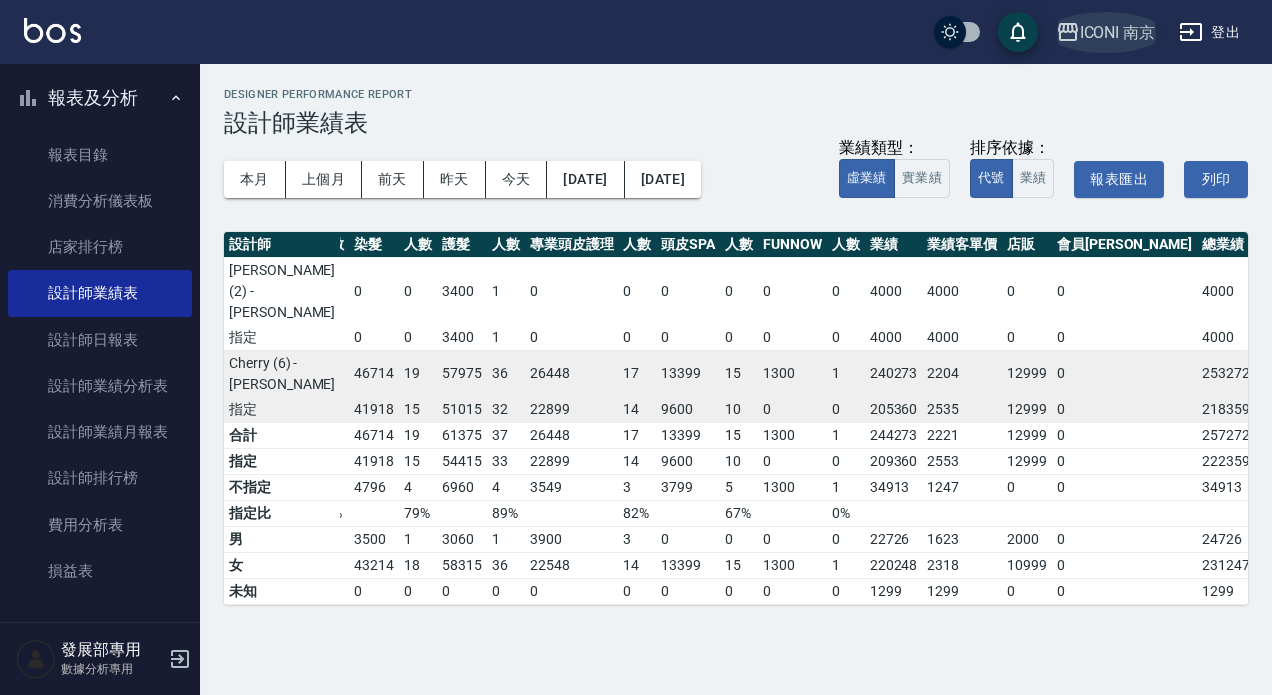 click on "ICONI 南京" at bounding box center [1118, 32] 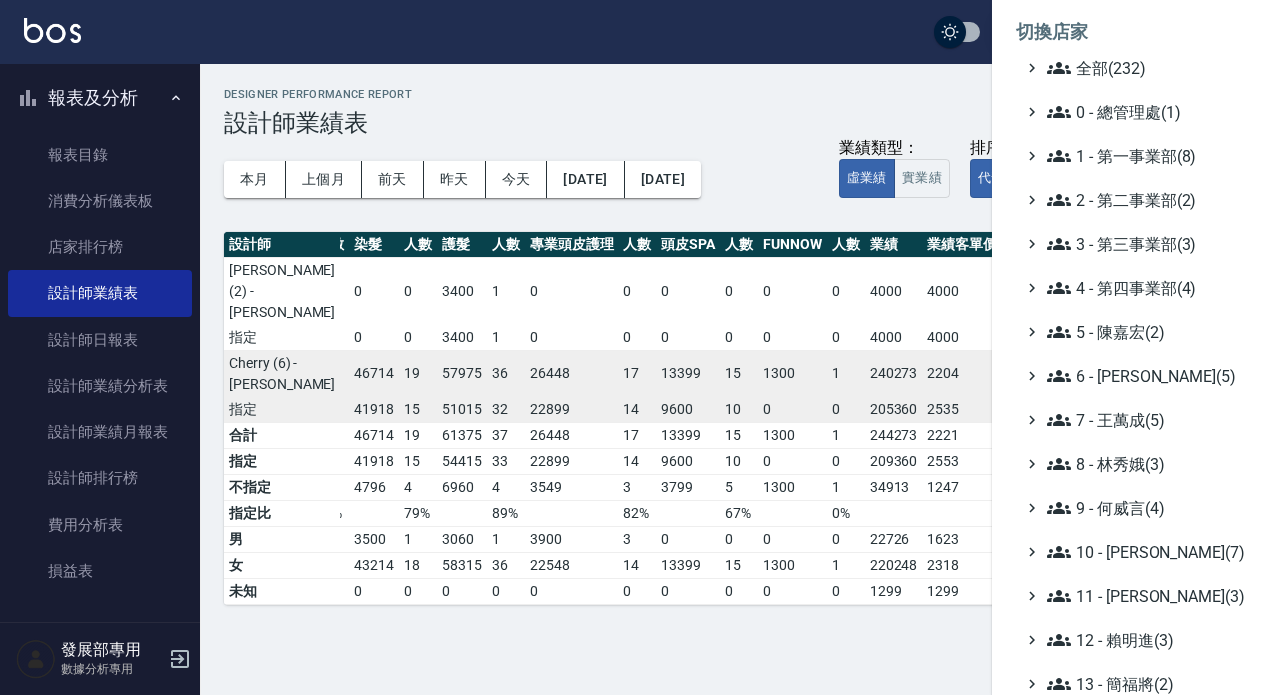 scroll, scrollTop: 0, scrollLeft: 245, axis: horizontal 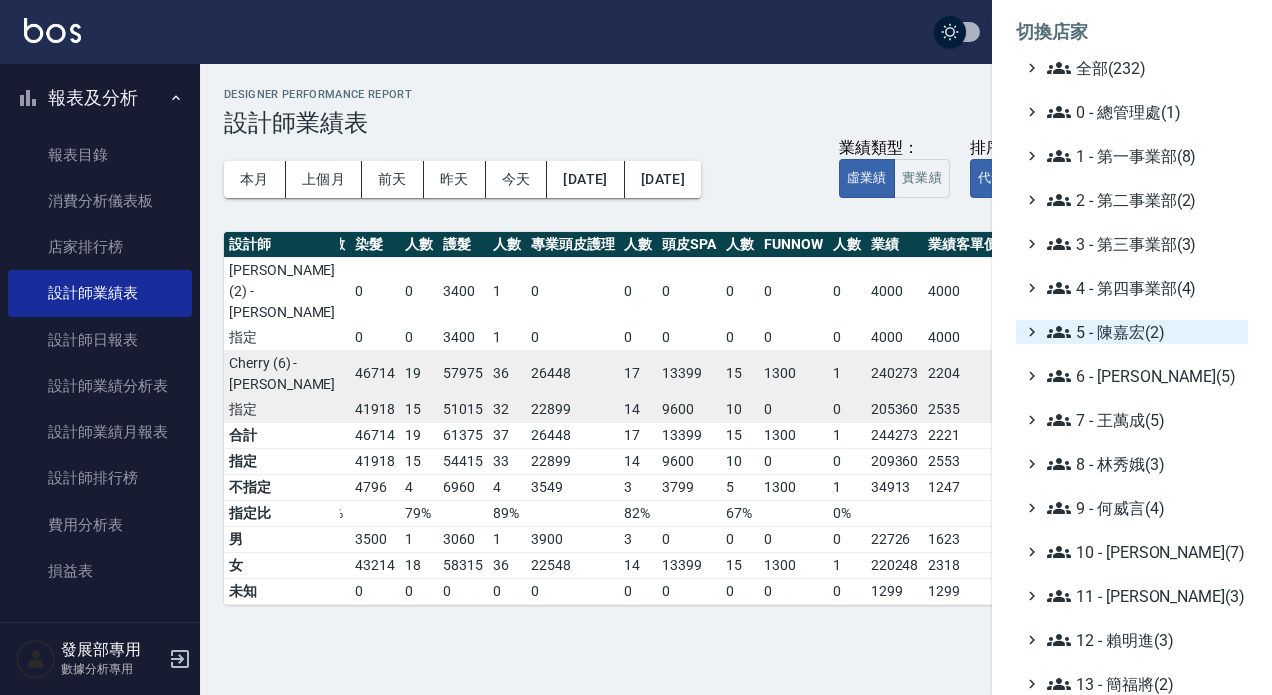 click on "5 - 陳嘉宏(2)" at bounding box center [1143, 332] 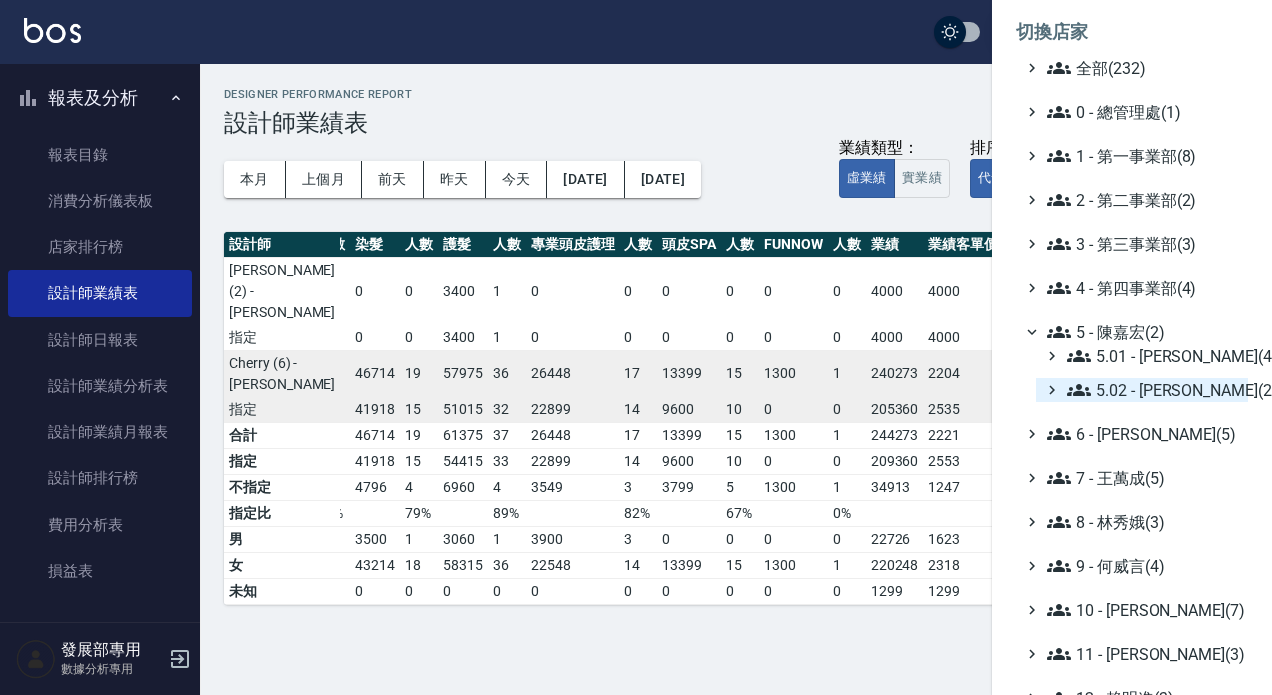 click on "5.02 - 歐芷辰(2)" at bounding box center (1153, 390) 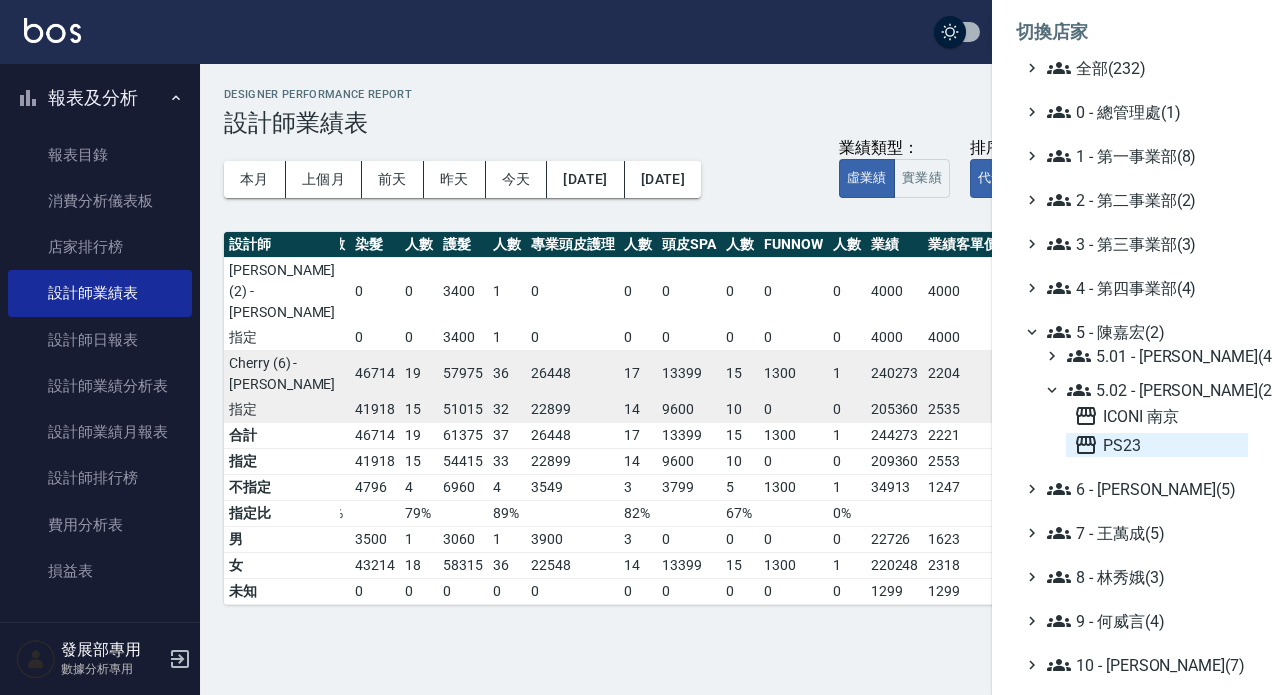 click 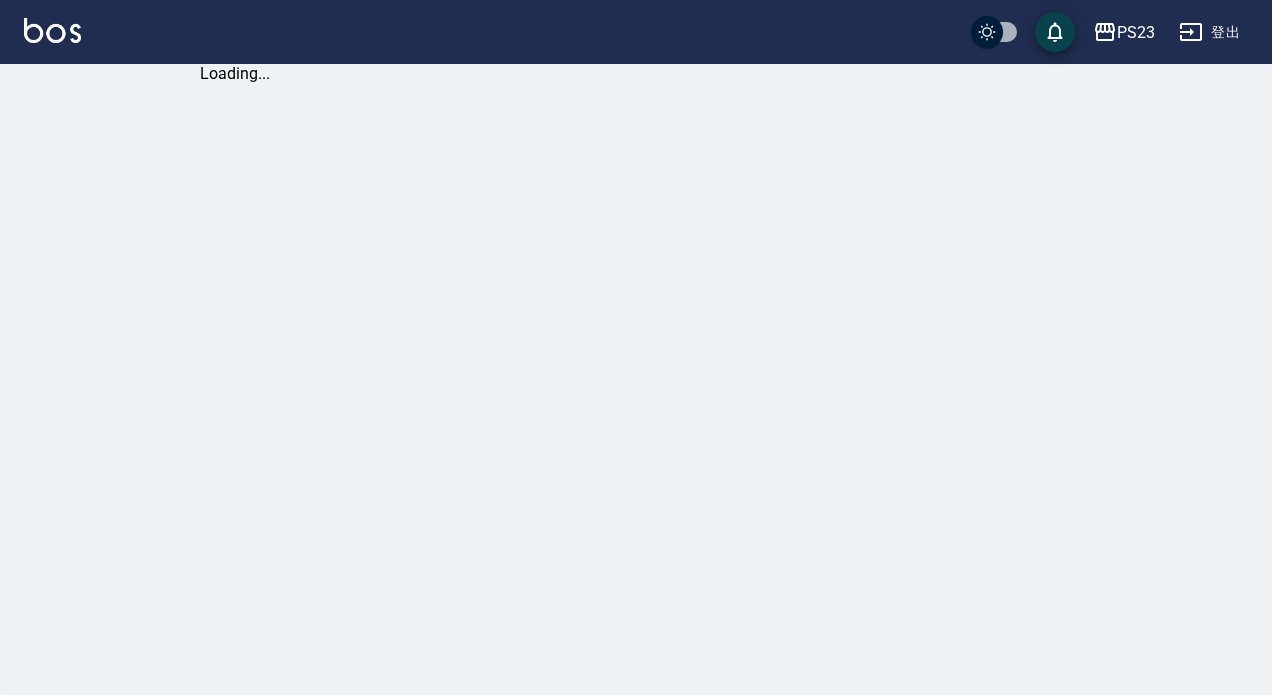 scroll, scrollTop: 0, scrollLeft: 0, axis: both 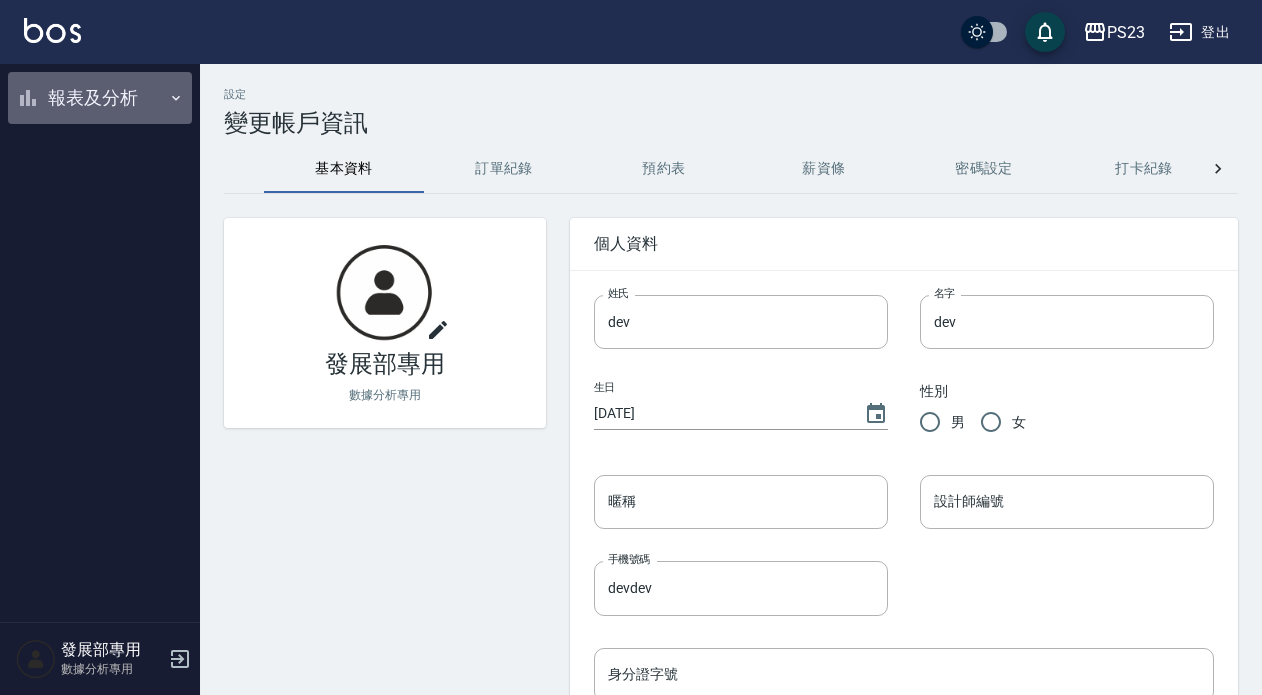 click 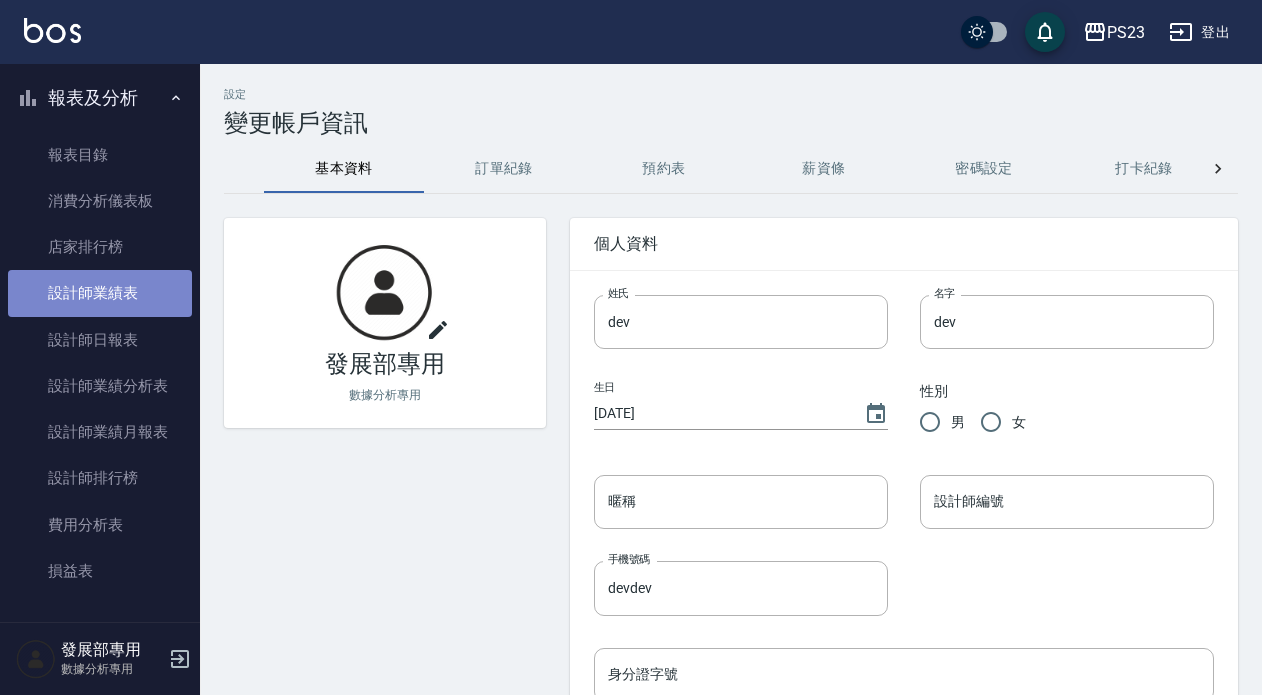 click on "設計師業績表" at bounding box center [100, 293] 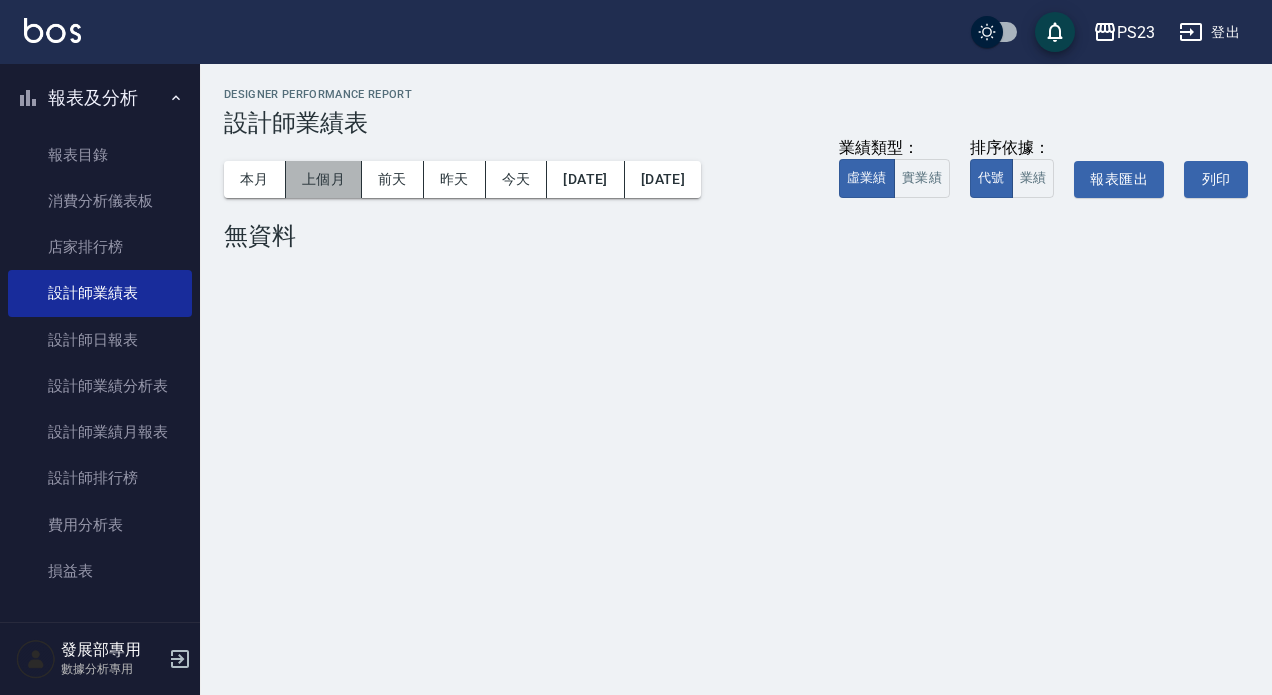 click on "上個月" at bounding box center (324, 179) 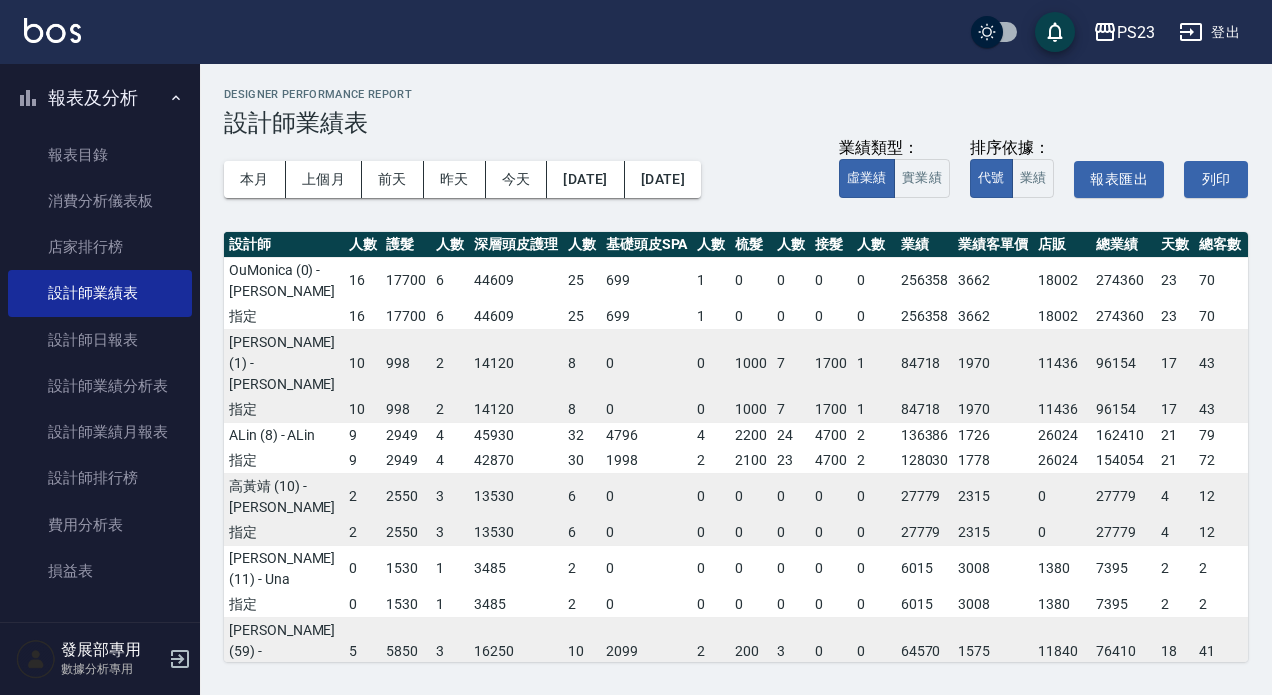 scroll, scrollTop: 0, scrollLeft: 450, axis: horizontal 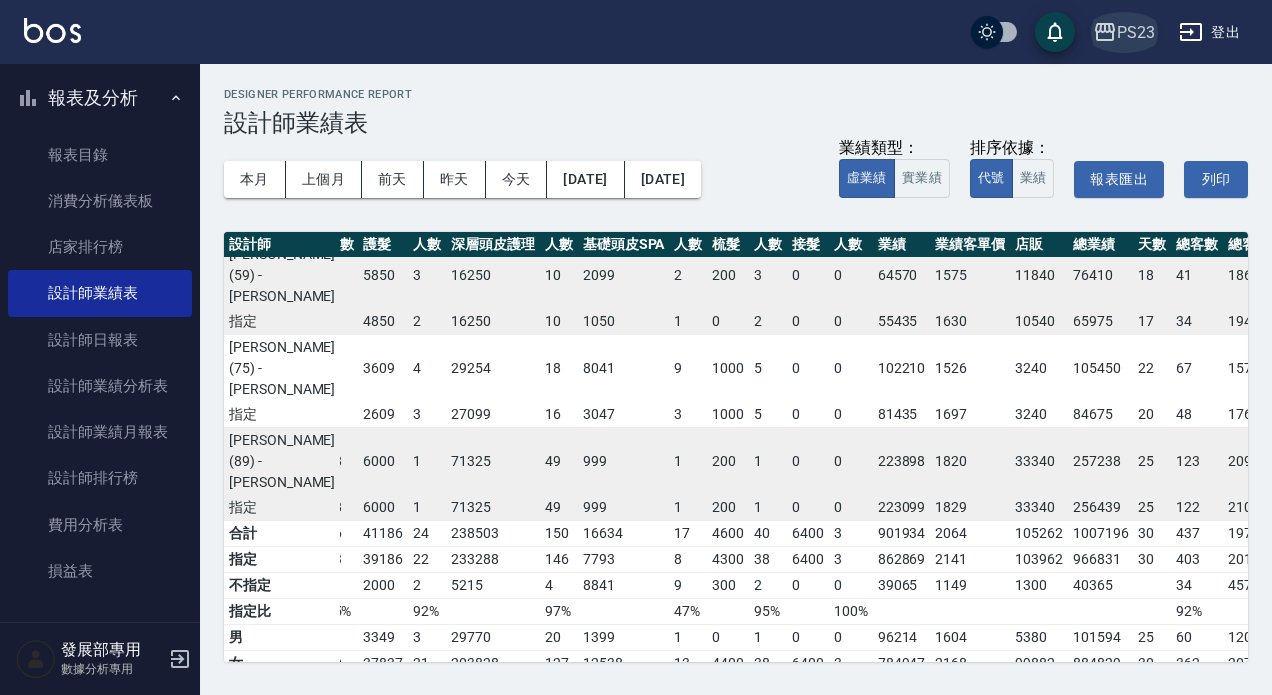 click on "PS23" at bounding box center [1136, 32] 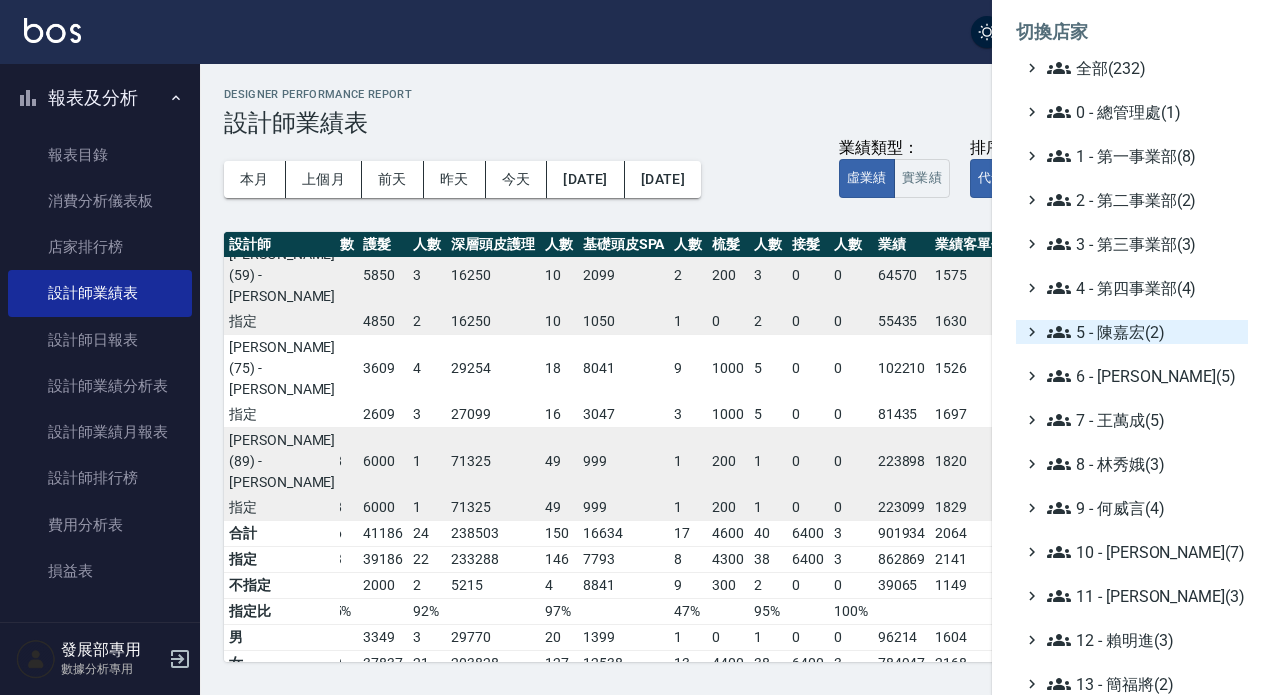 click on "5 - 陳嘉宏(2)" at bounding box center [1143, 332] 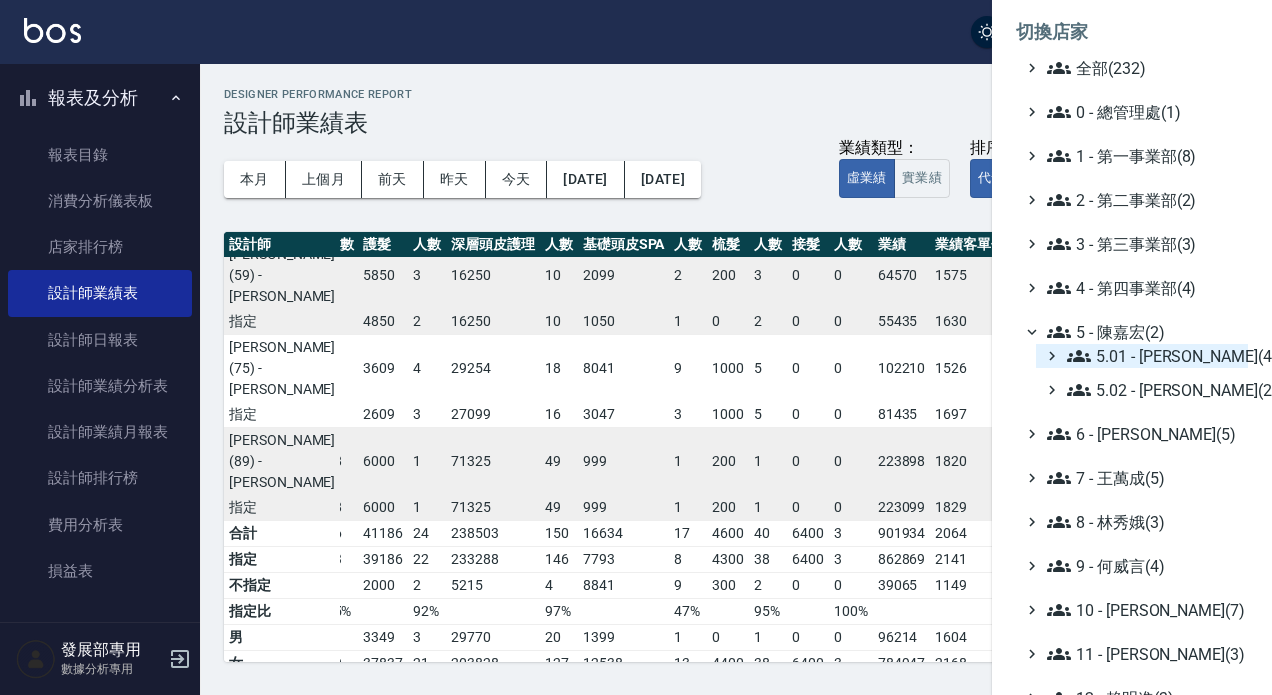 click on "5.01 - 劉茲樺(4)" at bounding box center (1153, 356) 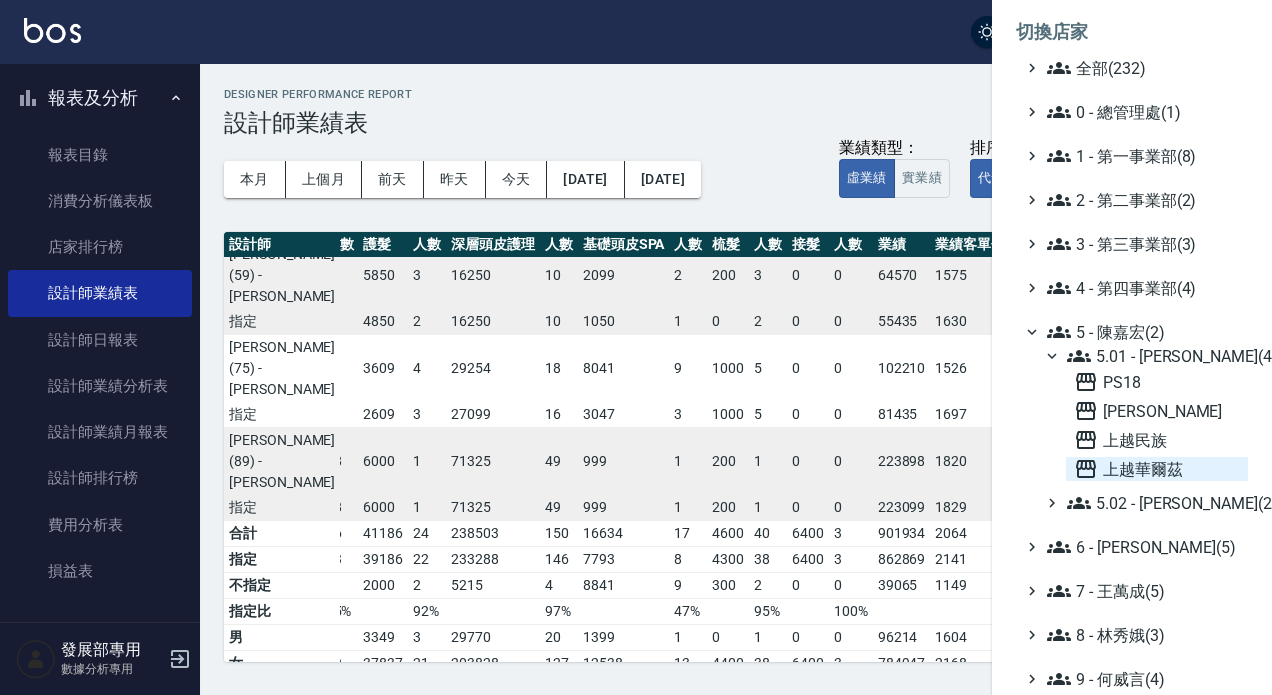 click on "上越華爾茲" at bounding box center (1157, 469) 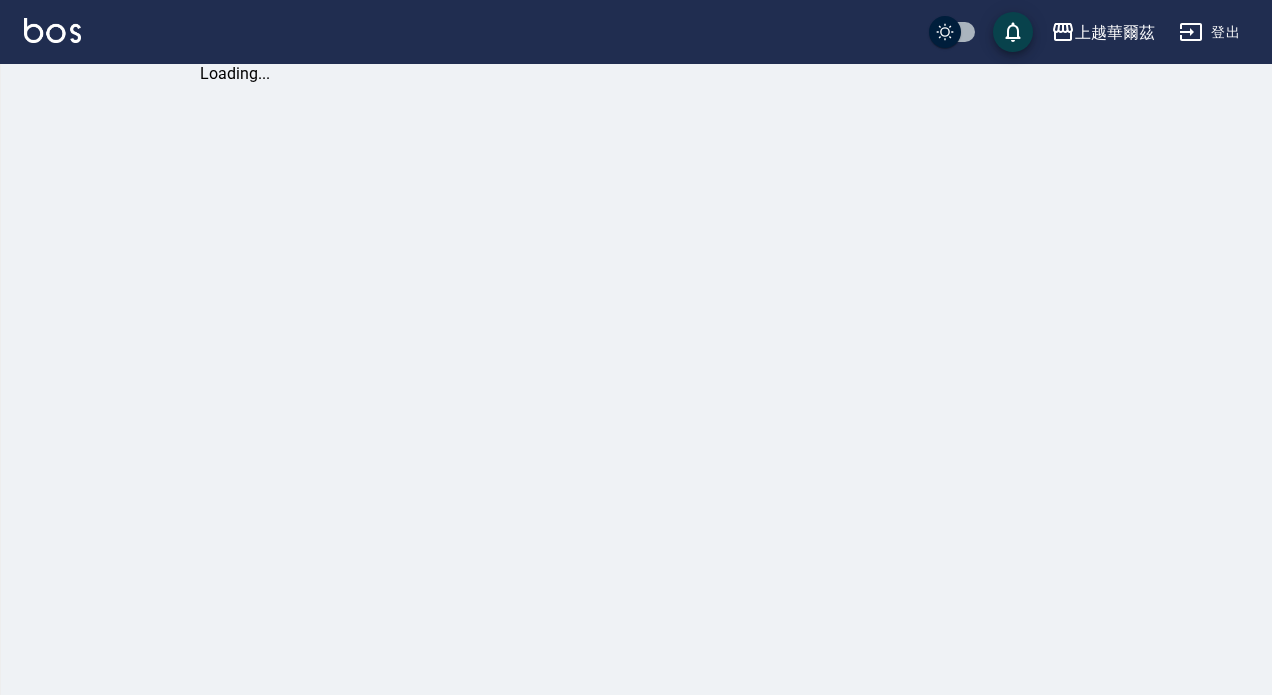 scroll, scrollTop: 0, scrollLeft: 0, axis: both 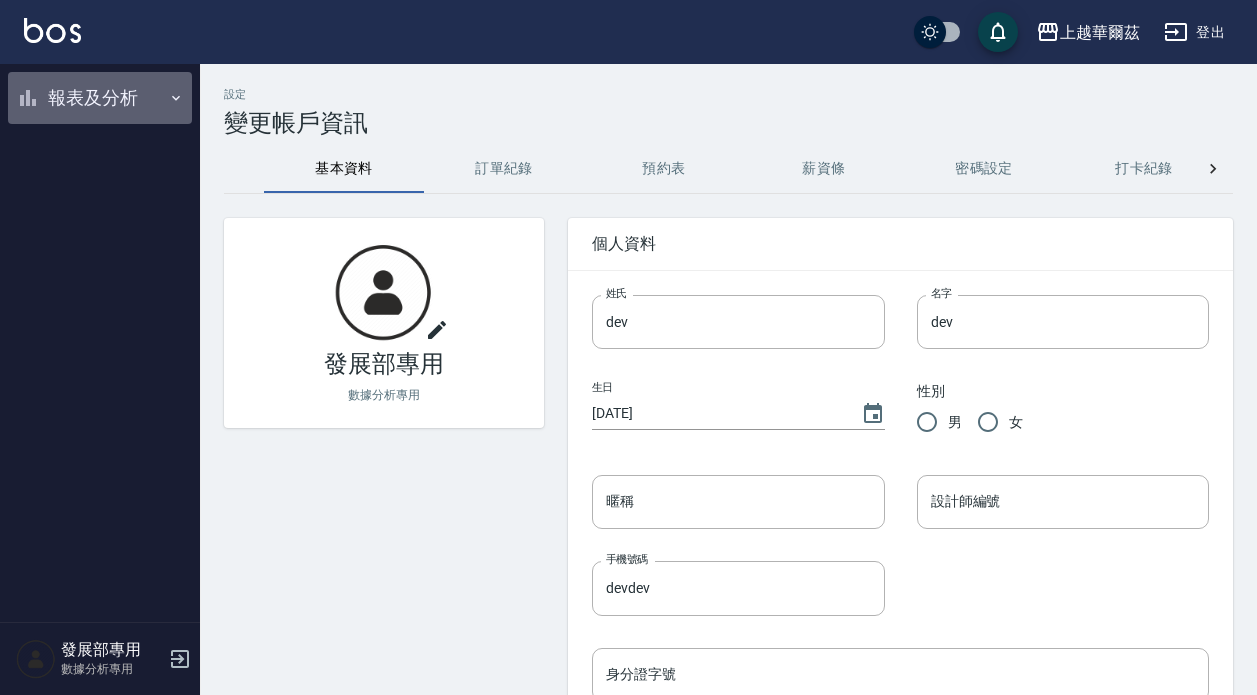 click on "報表及分析" at bounding box center [100, 98] 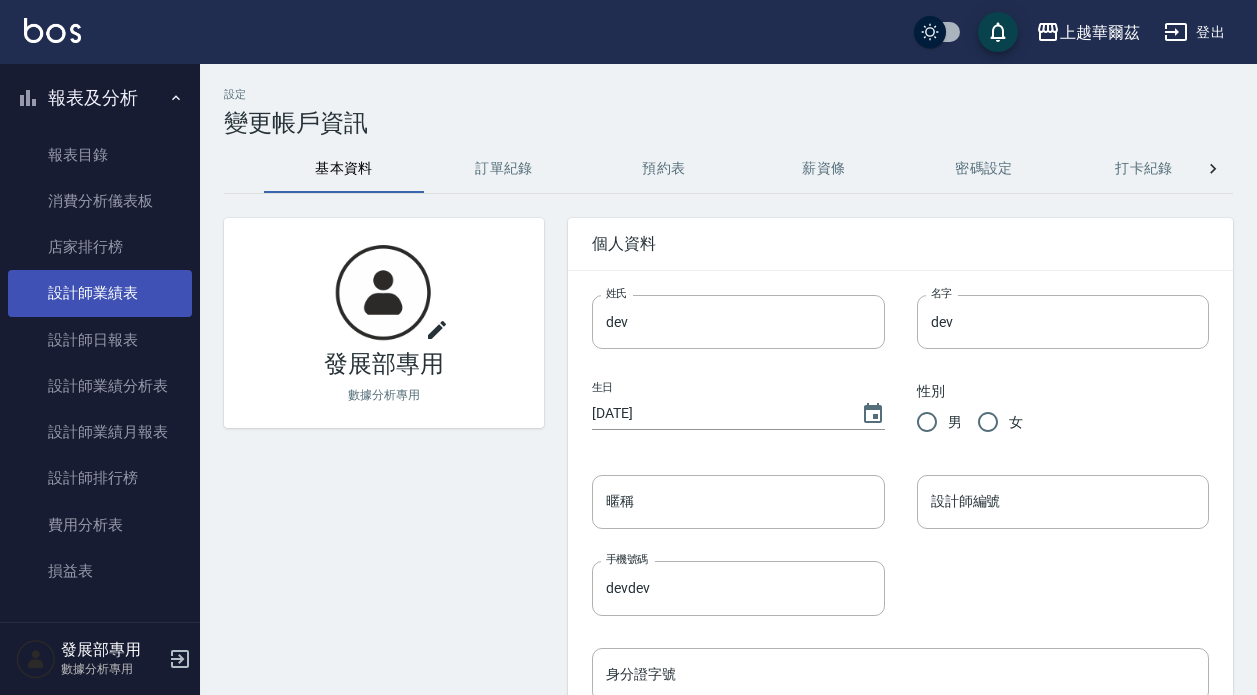 click on "設計師業績表" at bounding box center (100, 293) 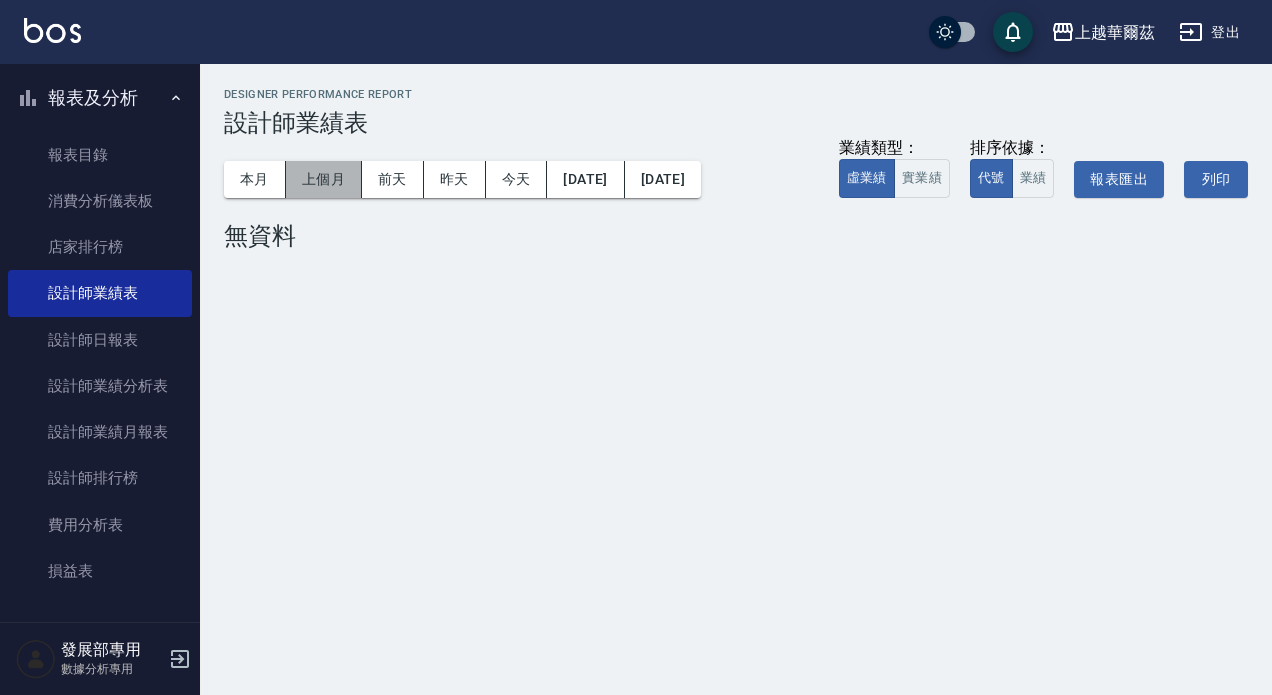 click on "上個月" at bounding box center (324, 179) 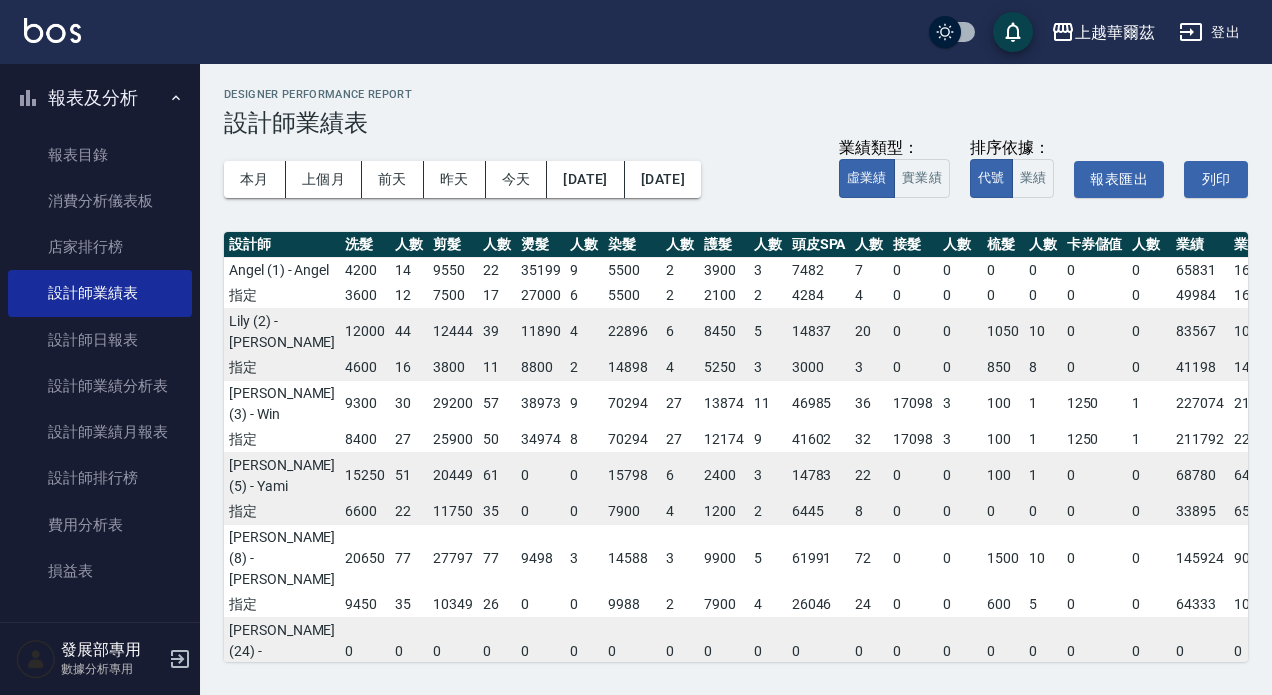 scroll, scrollTop: 0, scrollLeft: 263, axis: horizontal 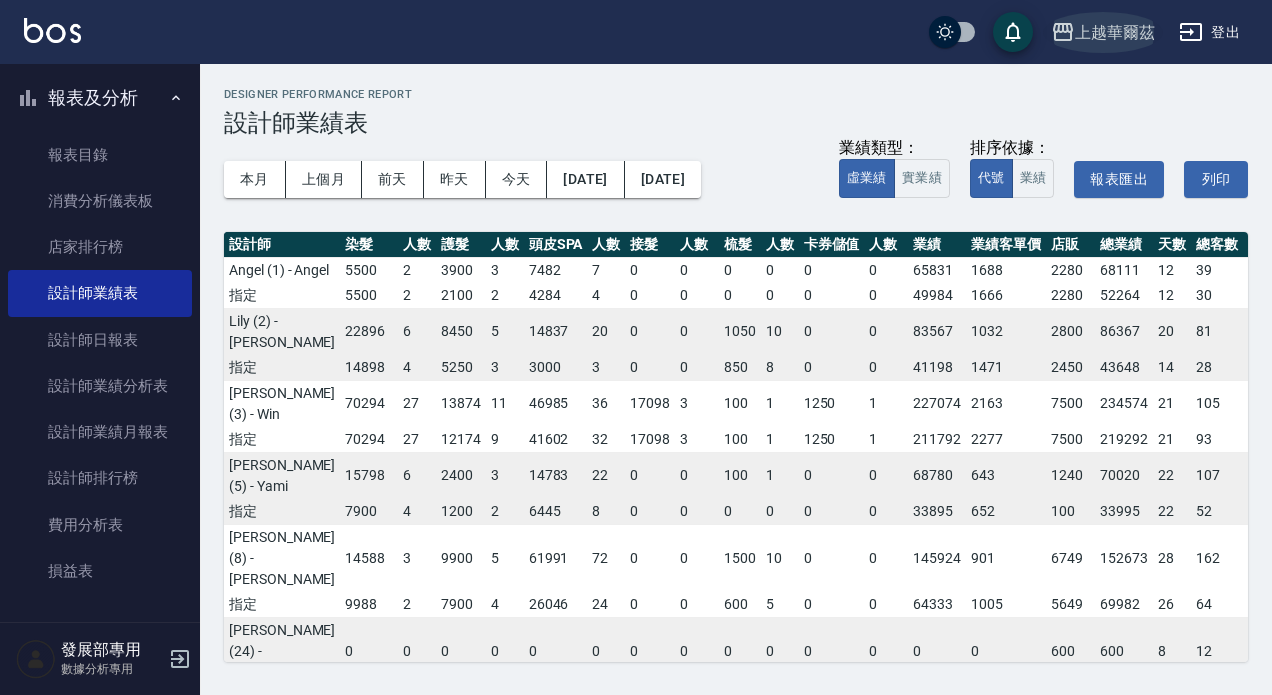 click on "上越華爾茲" at bounding box center (1115, 32) 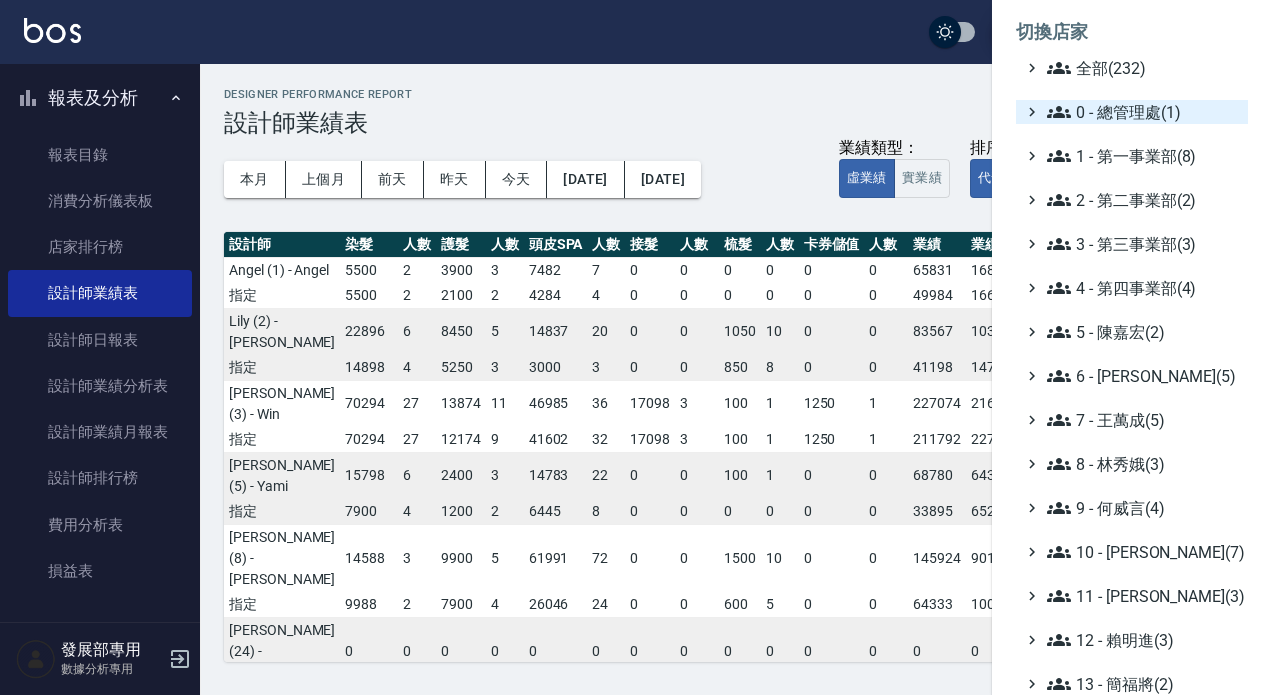 scroll, scrollTop: 0, scrollLeft: 262, axis: horizontal 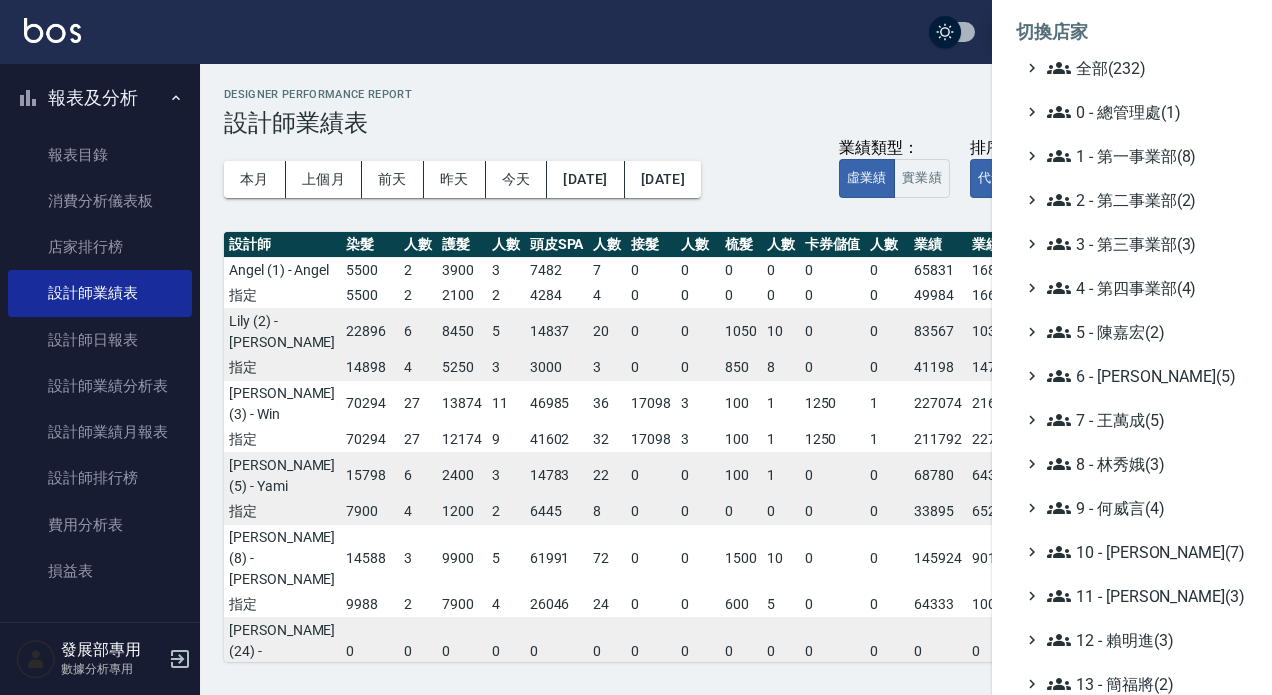 click on "全部(232) 0 - 總管理處(1) 1 - 第一事業部(8) 2 - 第二事業部(2) 3 - 第三事業部(3) 4 - 第四事業部(4) 5 - 陳嘉宏(2) 6 - 賴明男(5) 7 - 王萬成(5) 8 - 林秀娥(3) 9 - 何威言(4) 10 - 楊家昕(7) 11 - 陳清江(3) 12 - 賴明進(3) 13 - 簡福將(2) 14 - 李欣哲(3) 16 - 蕭楊吉(1) 17 - 顏鵬原(4) 18 - 單店(3) 19 - 新城區(3) 20 - 測試區(1) 21 - 歷史區(35)  - BeautyOS(9)" at bounding box center [1132, 552] 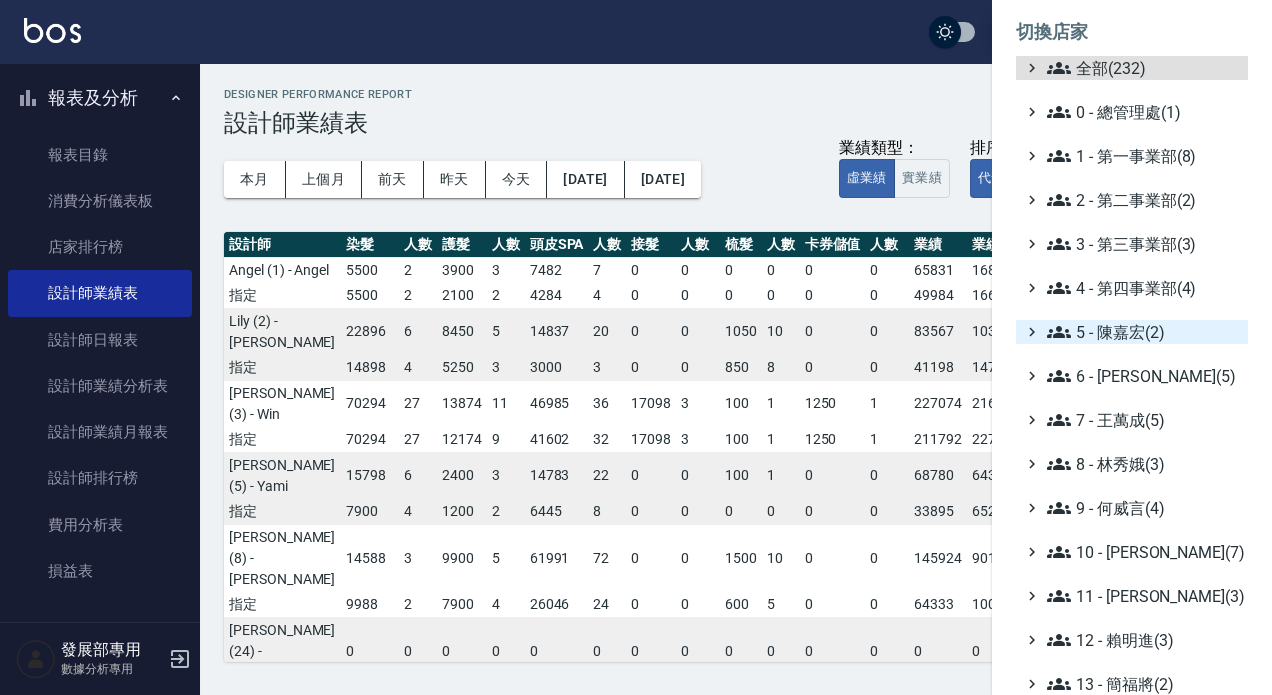 click on "5 - 陳嘉宏(2)" at bounding box center (1143, 332) 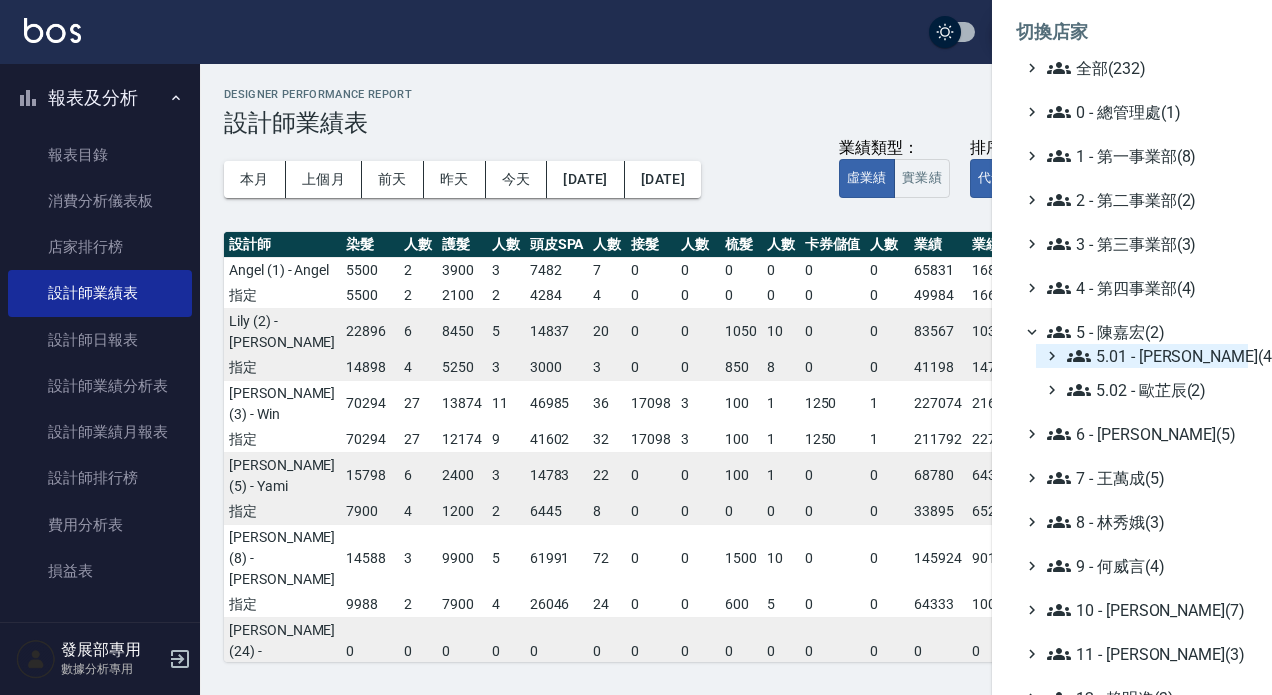 click on "5.01 - 劉茲樺(4)" at bounding box center (1153, 356) 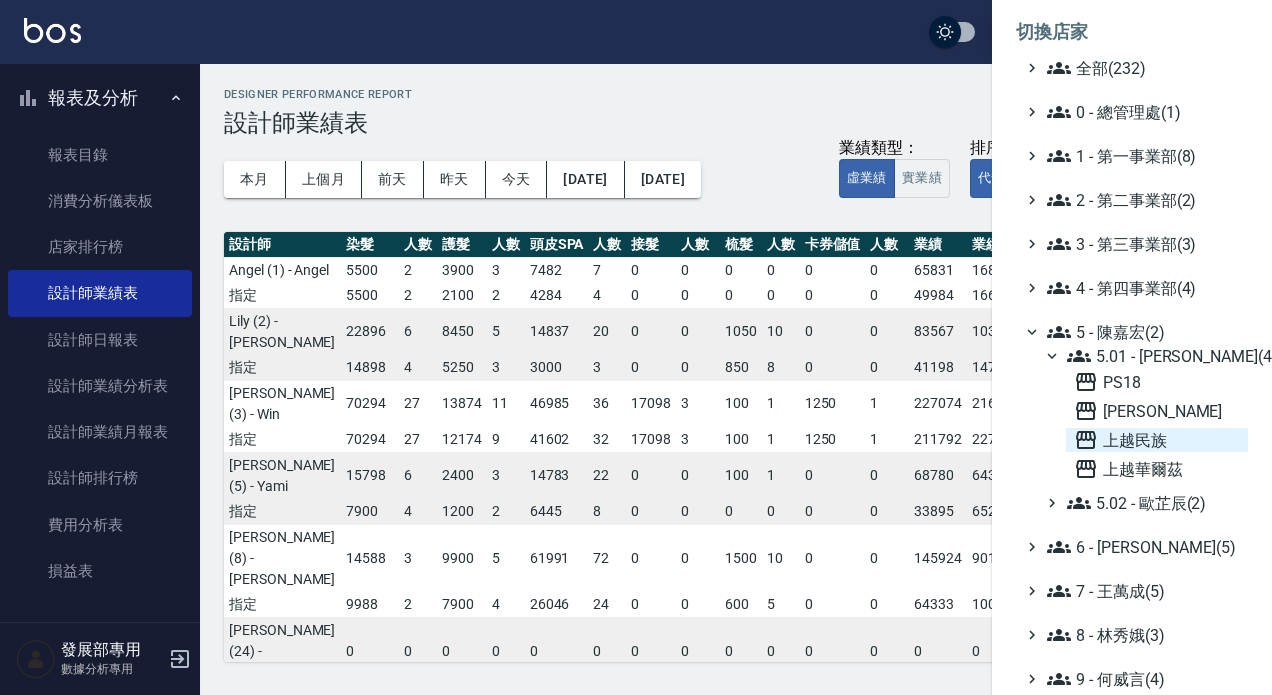 click on "上越民族" at bounding box center [1157, 440] 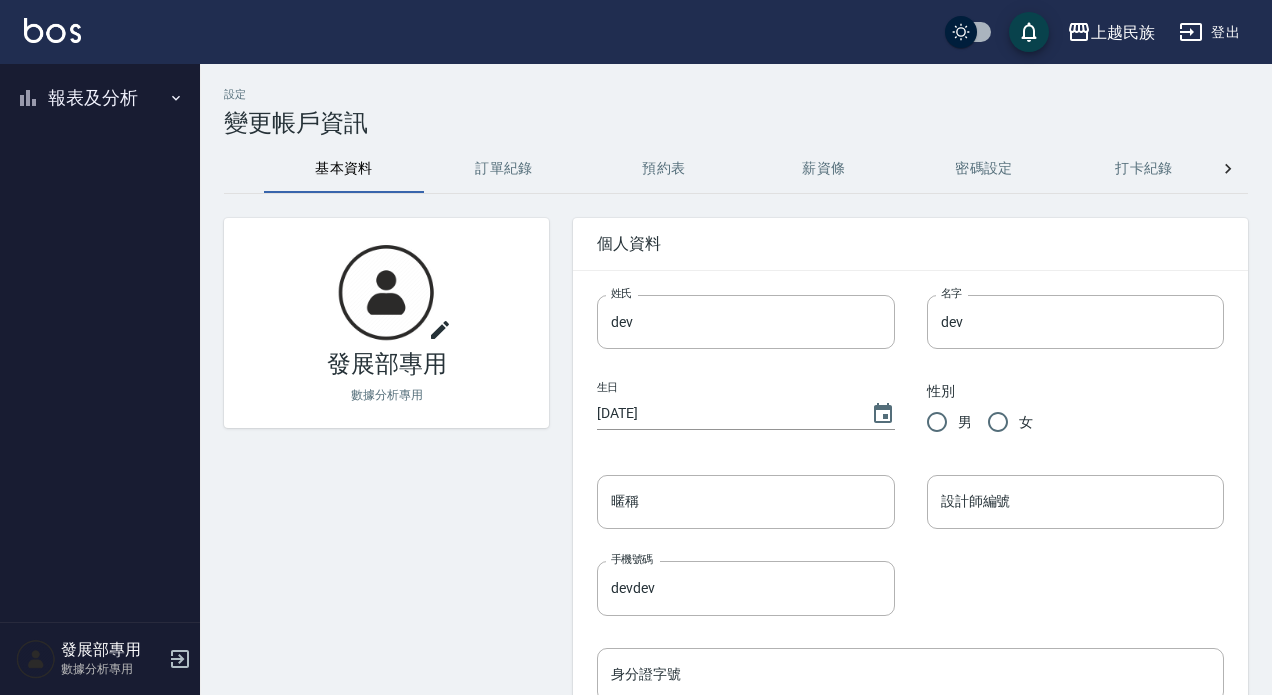 scroll, scrollTop: 0, scrollLeft: 0, axis: both 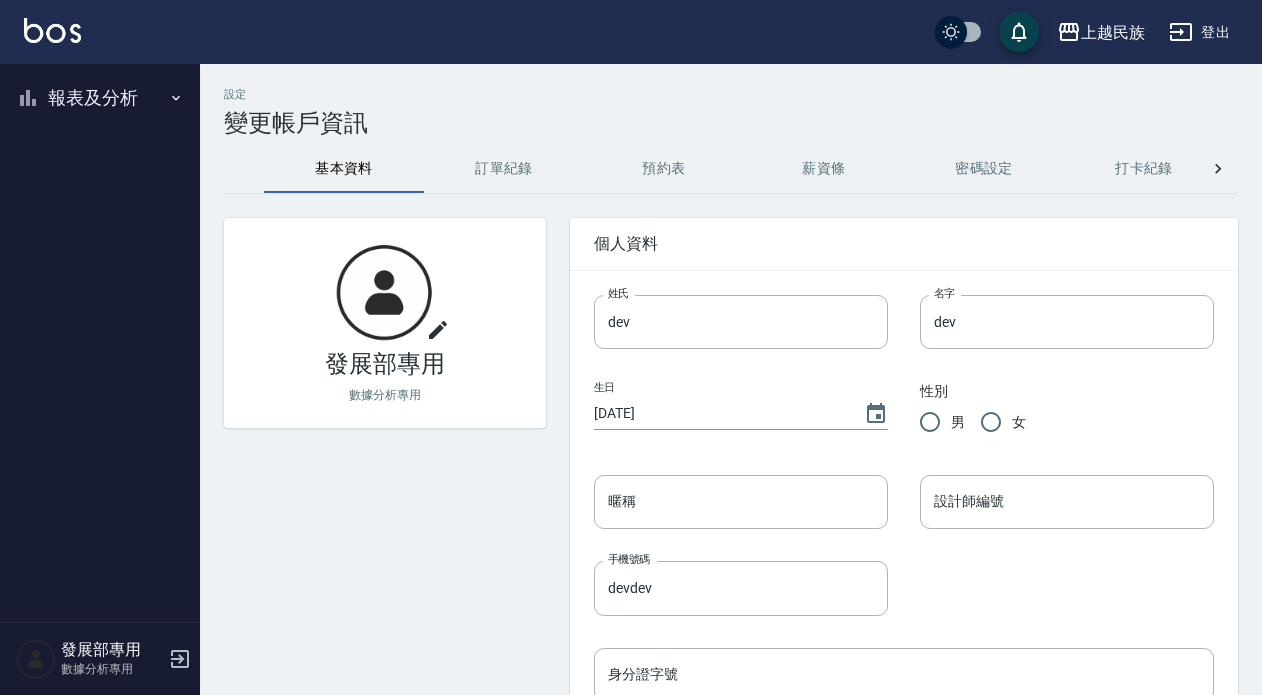 click on "報表及分析" at bounding box center (100, 98) 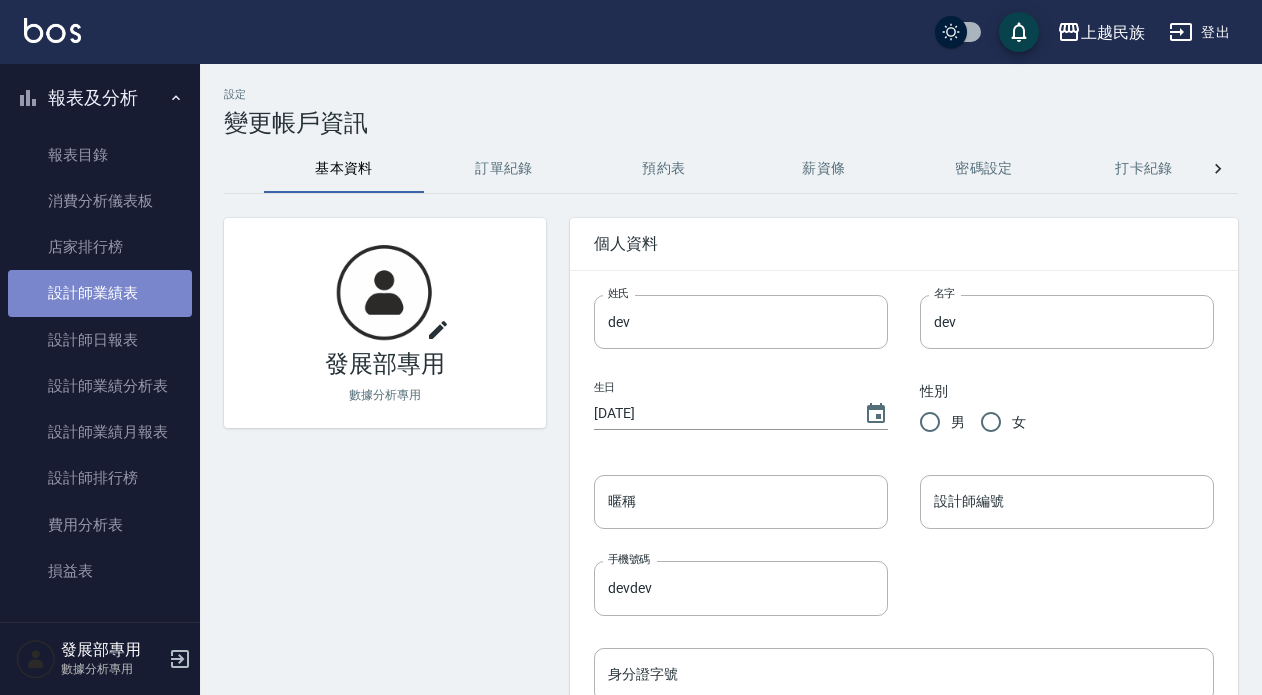 click on "設計師業績表" at bounding box center [100, 293] 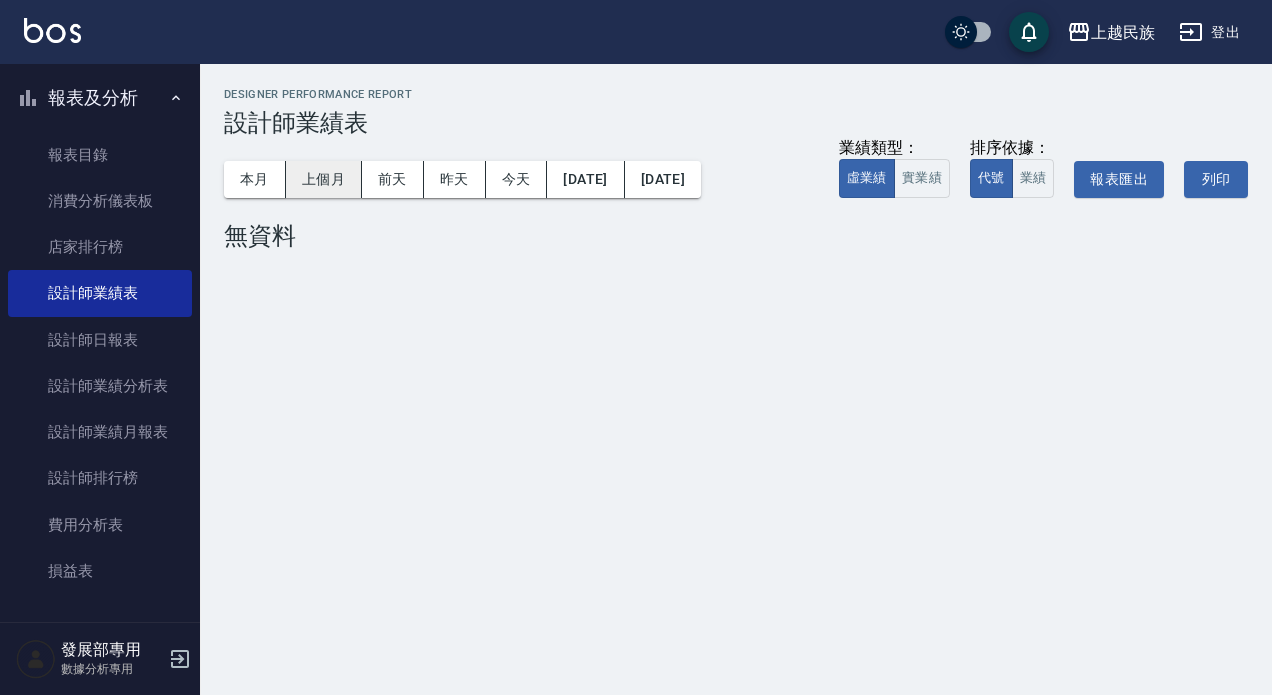 click on "上個月" at bounding box center (324, 179) 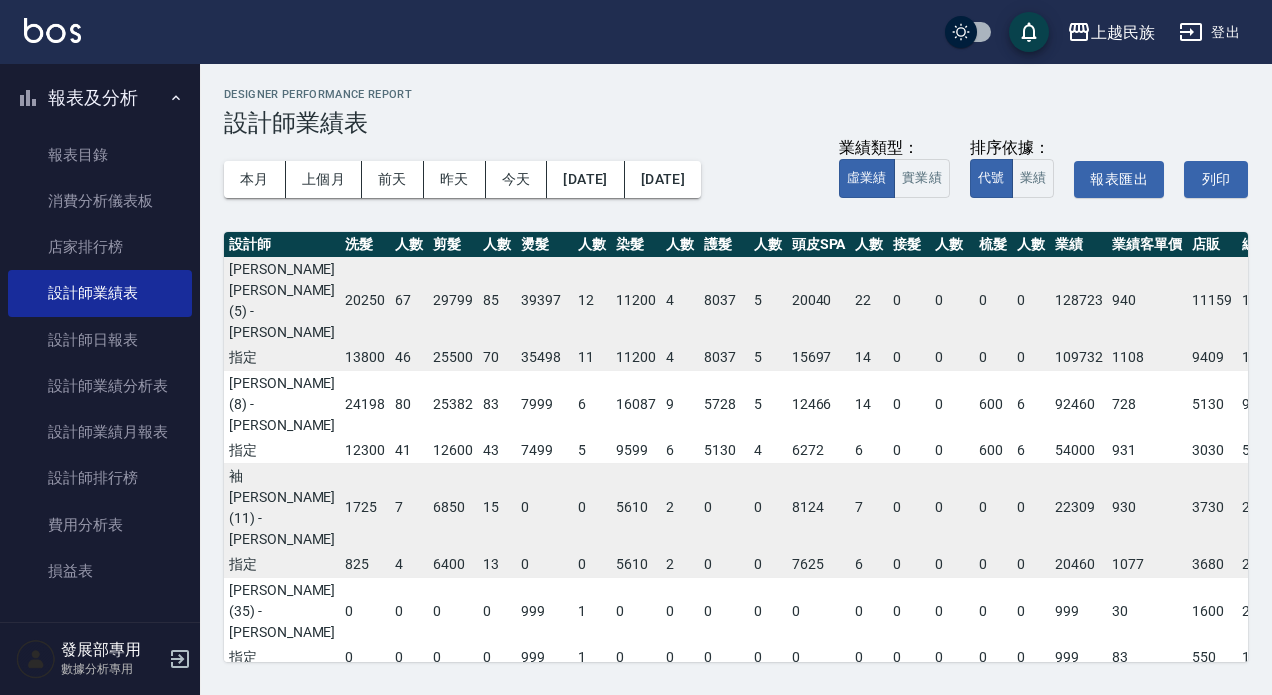 scroll, scrollTop: 188, scrollLeft: 0, axis: vertical 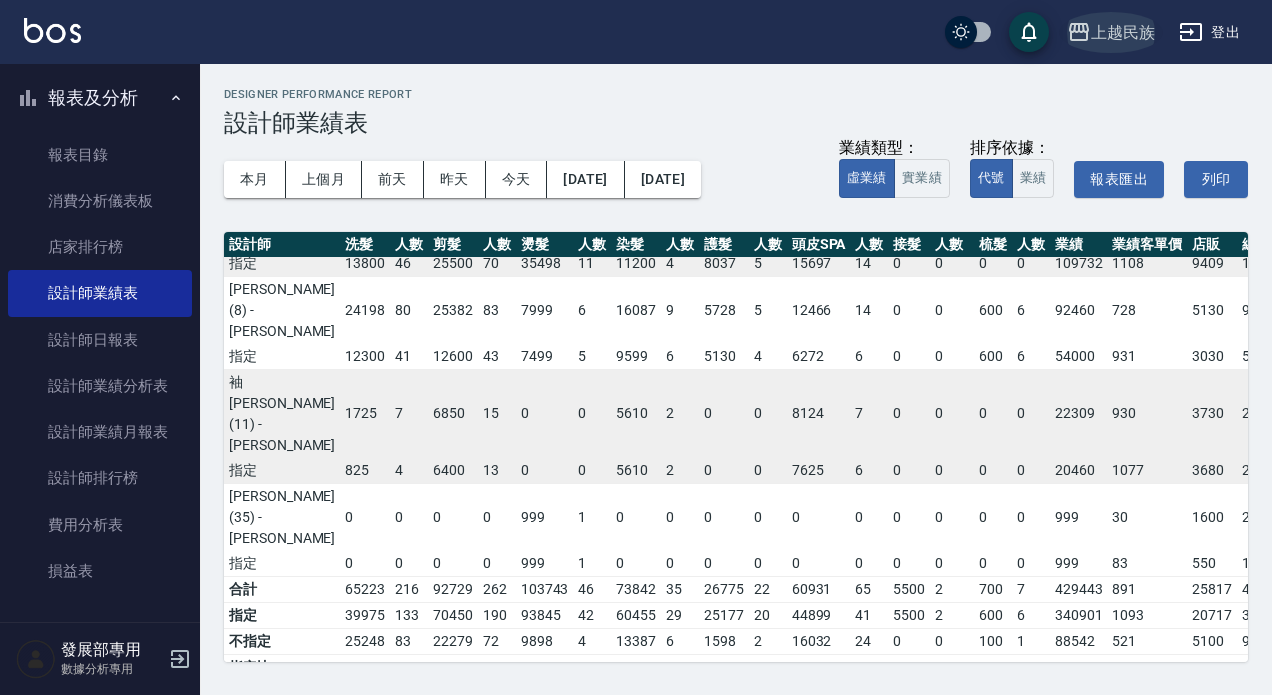 click on "上越民族" at bounding box center [1123, 32] 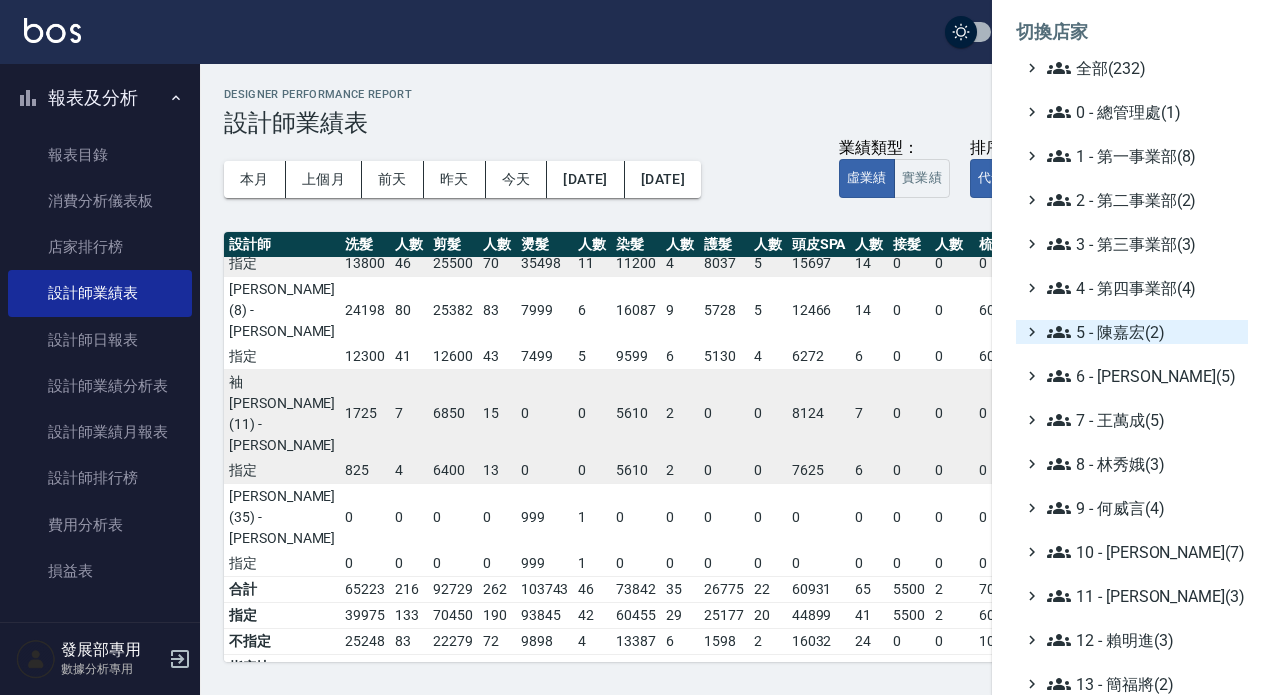 click on "5 - 陳嘉宏(2)" at bounding box center [1143, 332] 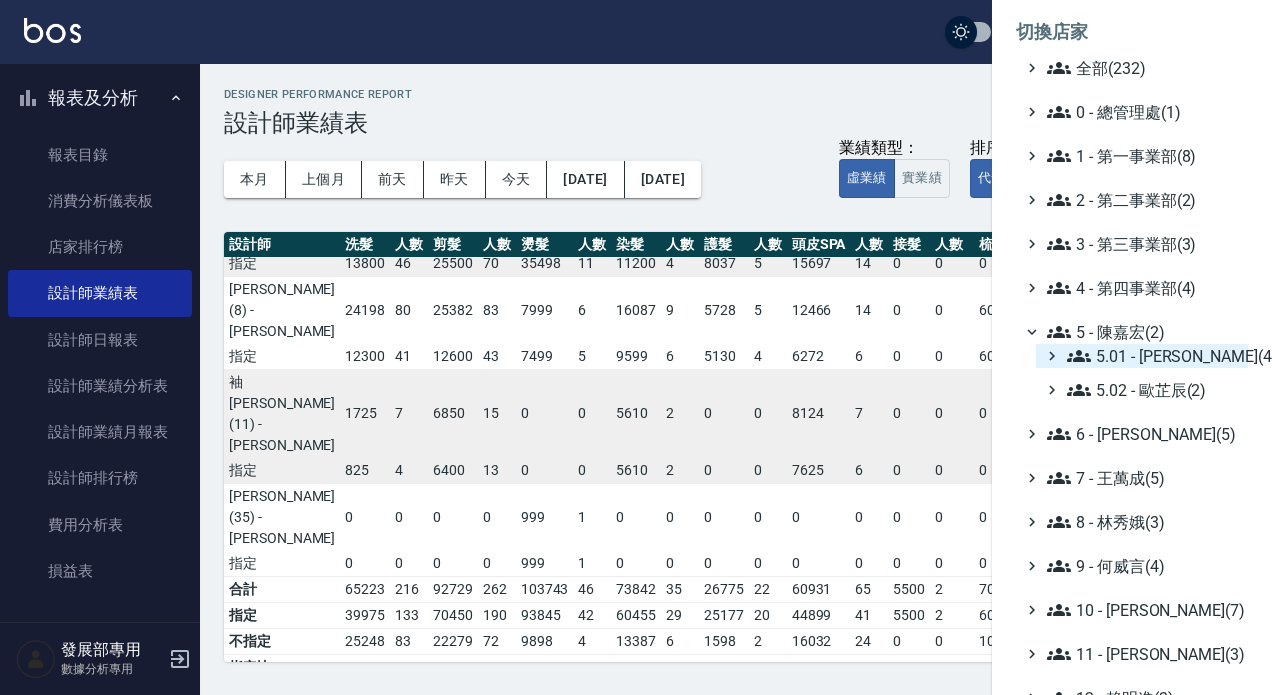 click on "5.01 - 劉茲樺(4)" at bounding box center (1153, 356) 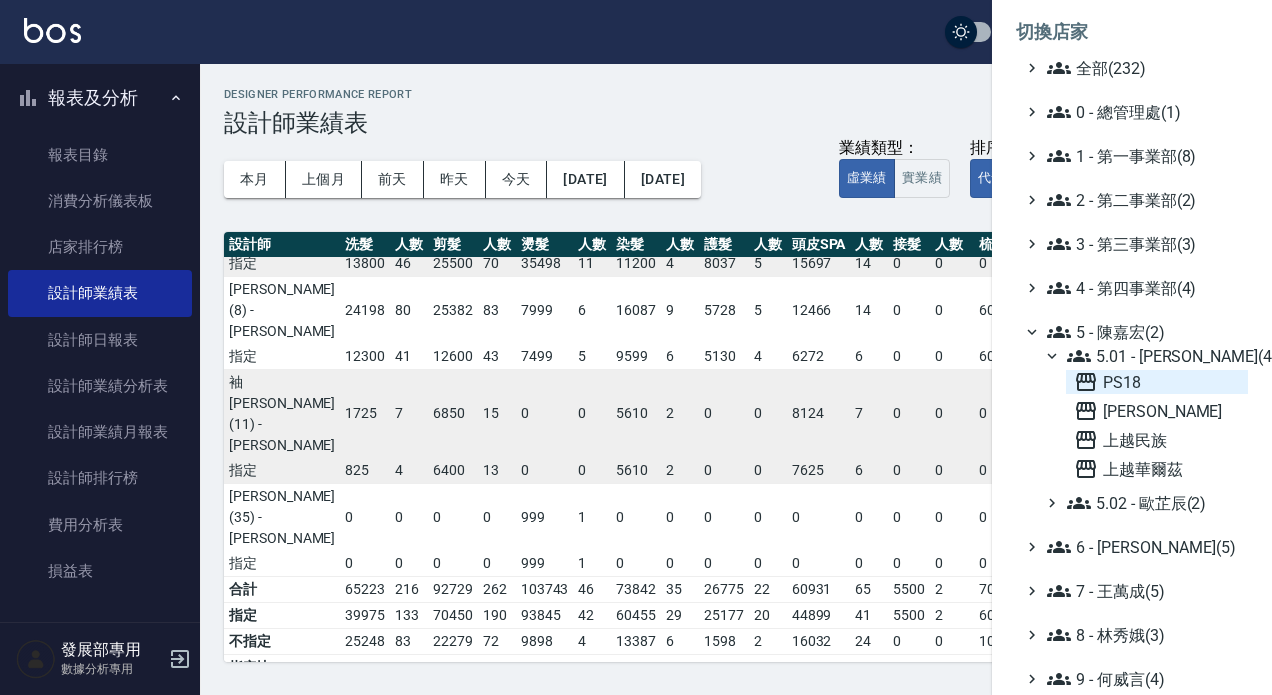 click on "PS18" at bounding box center [1157, 382] 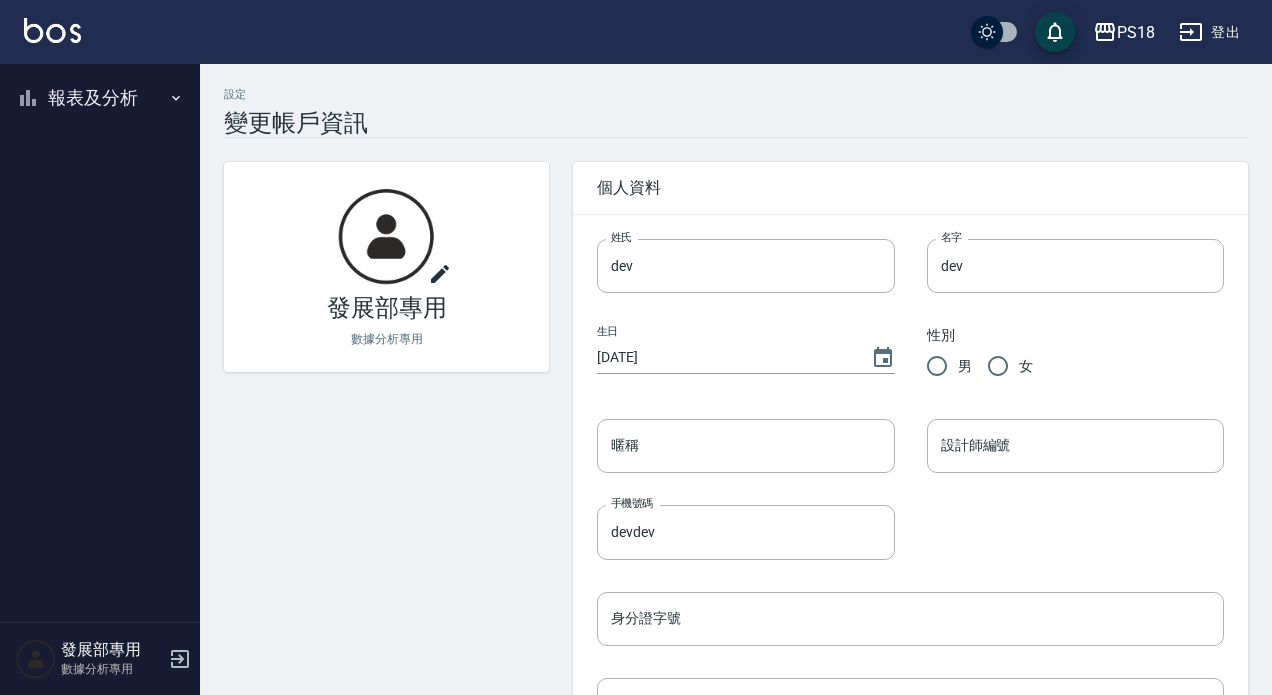 scroll, scrollTop: 0, scrollLeft: 0, axis: both 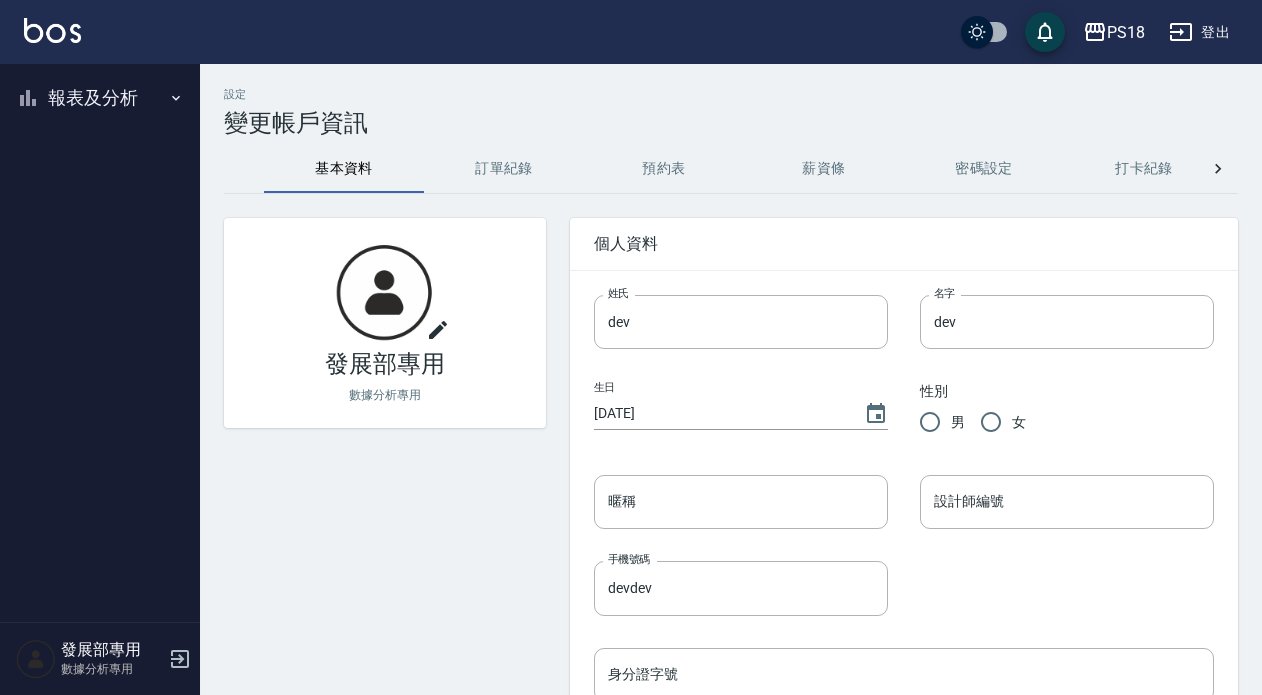 click on "報表及分析" at bounding box center [100, 98] 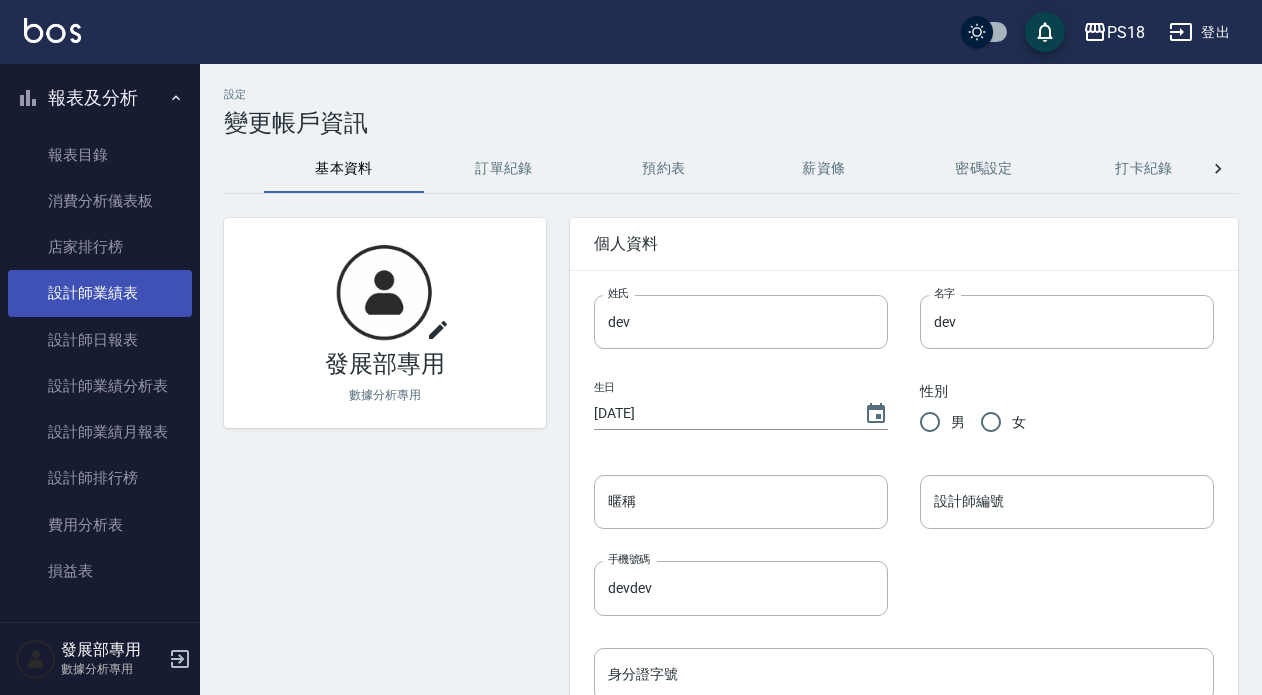 click on "設計師業績表" at bounding box center (100, 293) 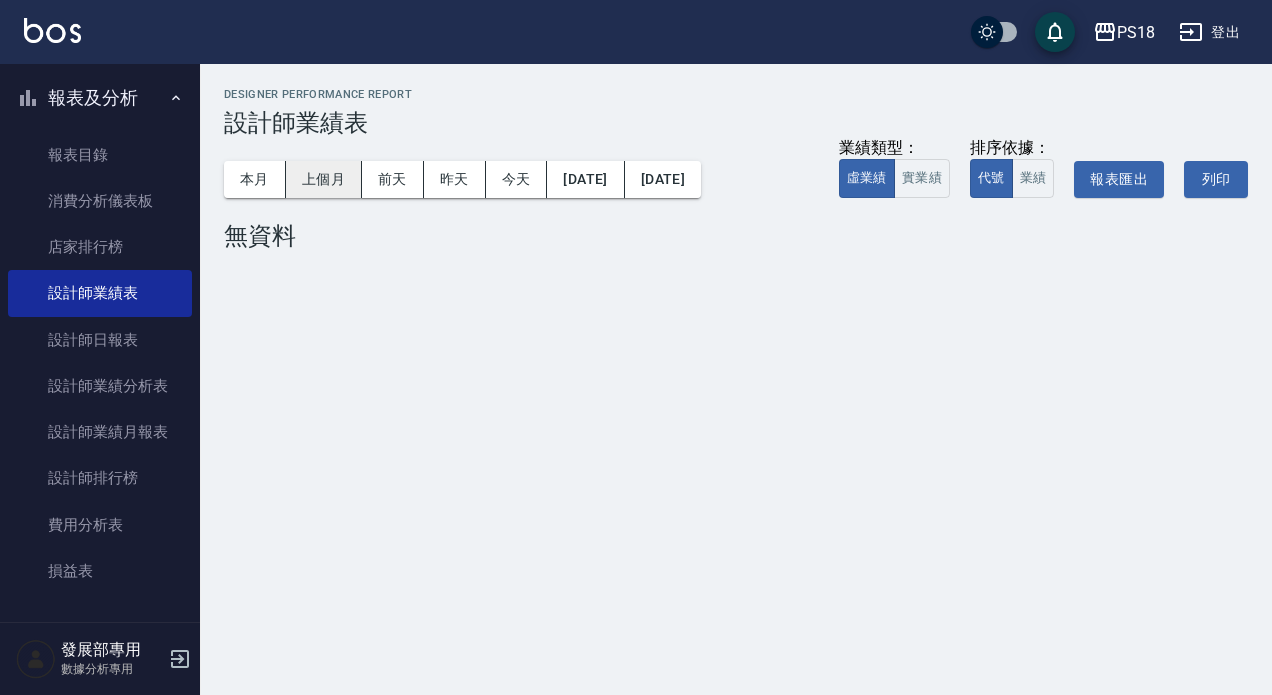 click on "上個月" at bounding box center (324, 179) 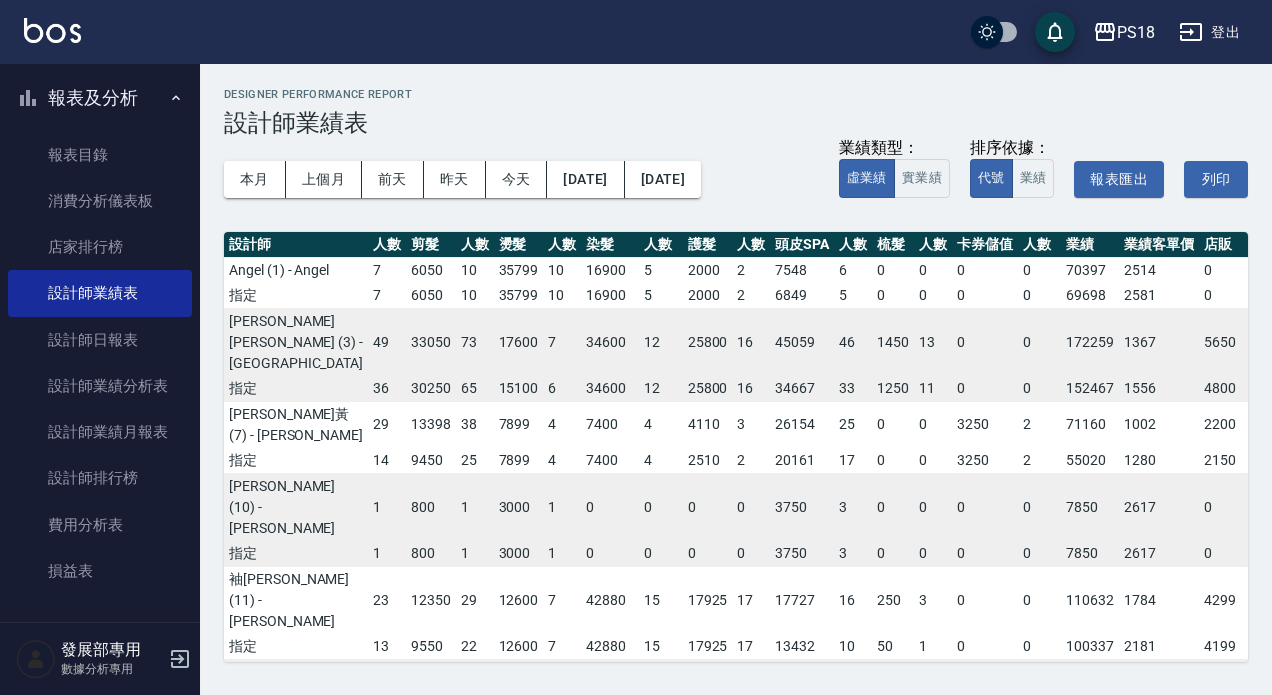 scroll, scrollTop: 0, scrollLeft: 23, axis: horizontal 